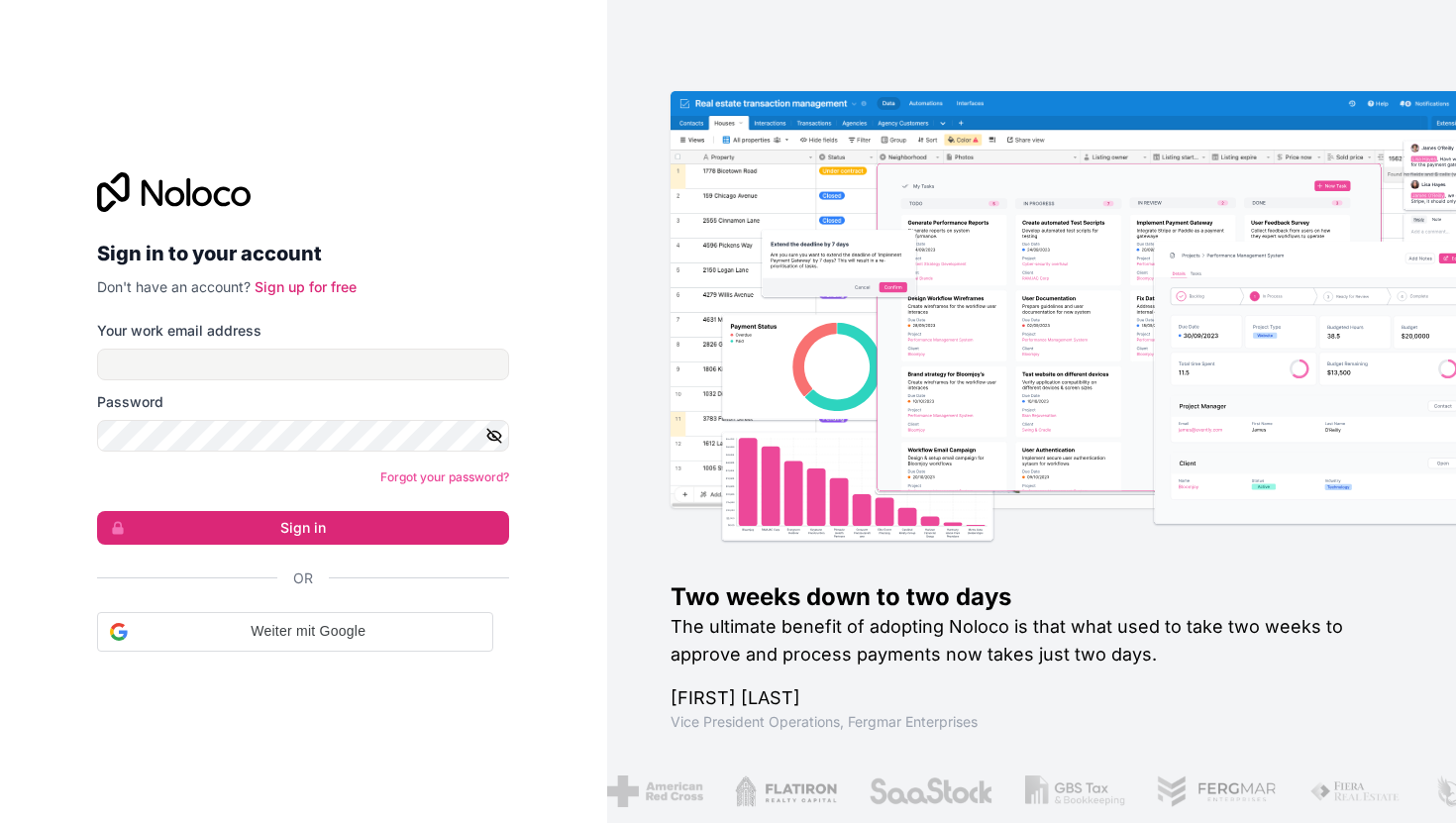 scroll, scrollTop: 0, scrollLeft: 0, axis: both 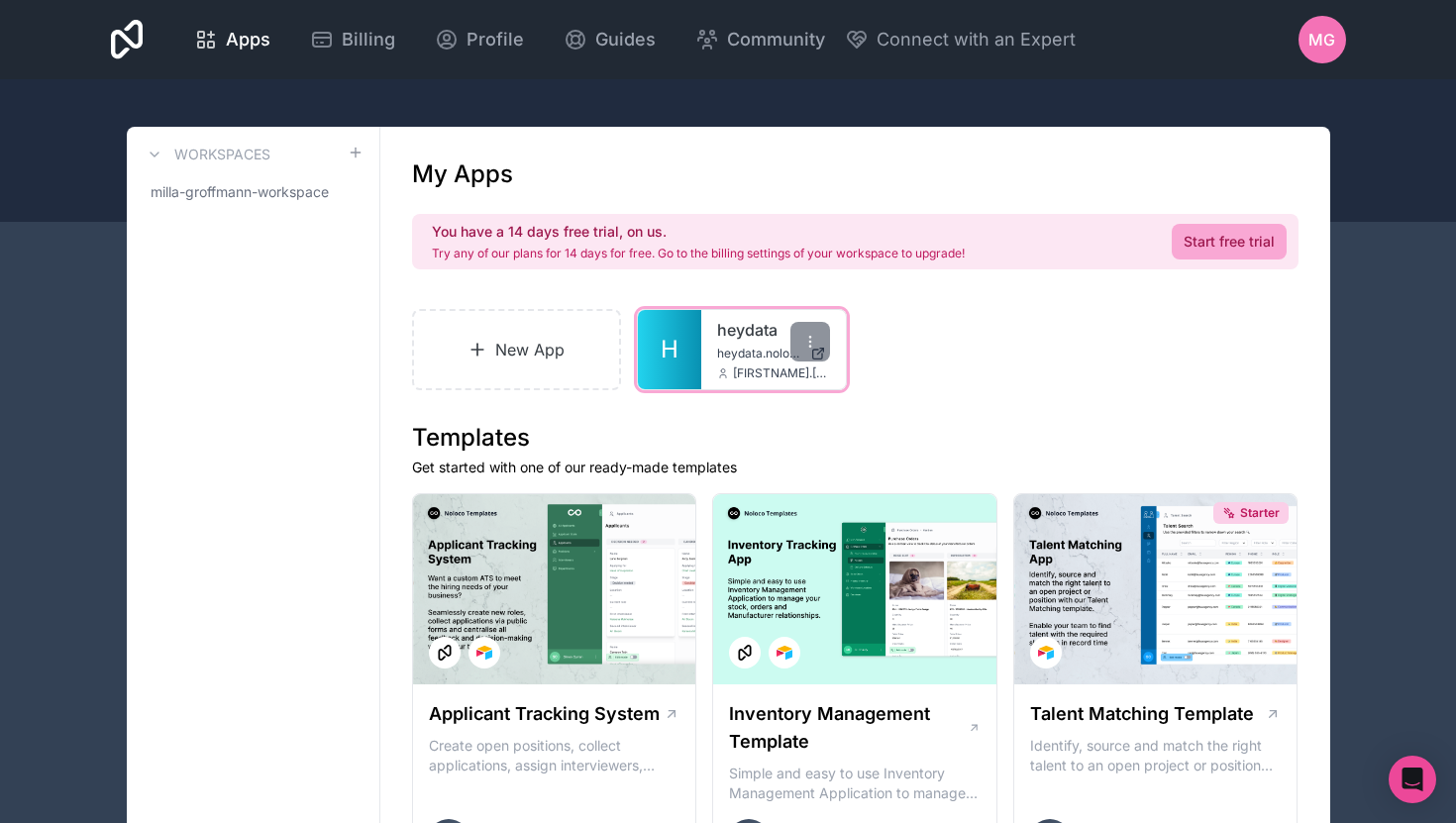 click on "heydata heydata.noloco.co milla.groffmann@heydata.eu" at bounding box center (774, 350) 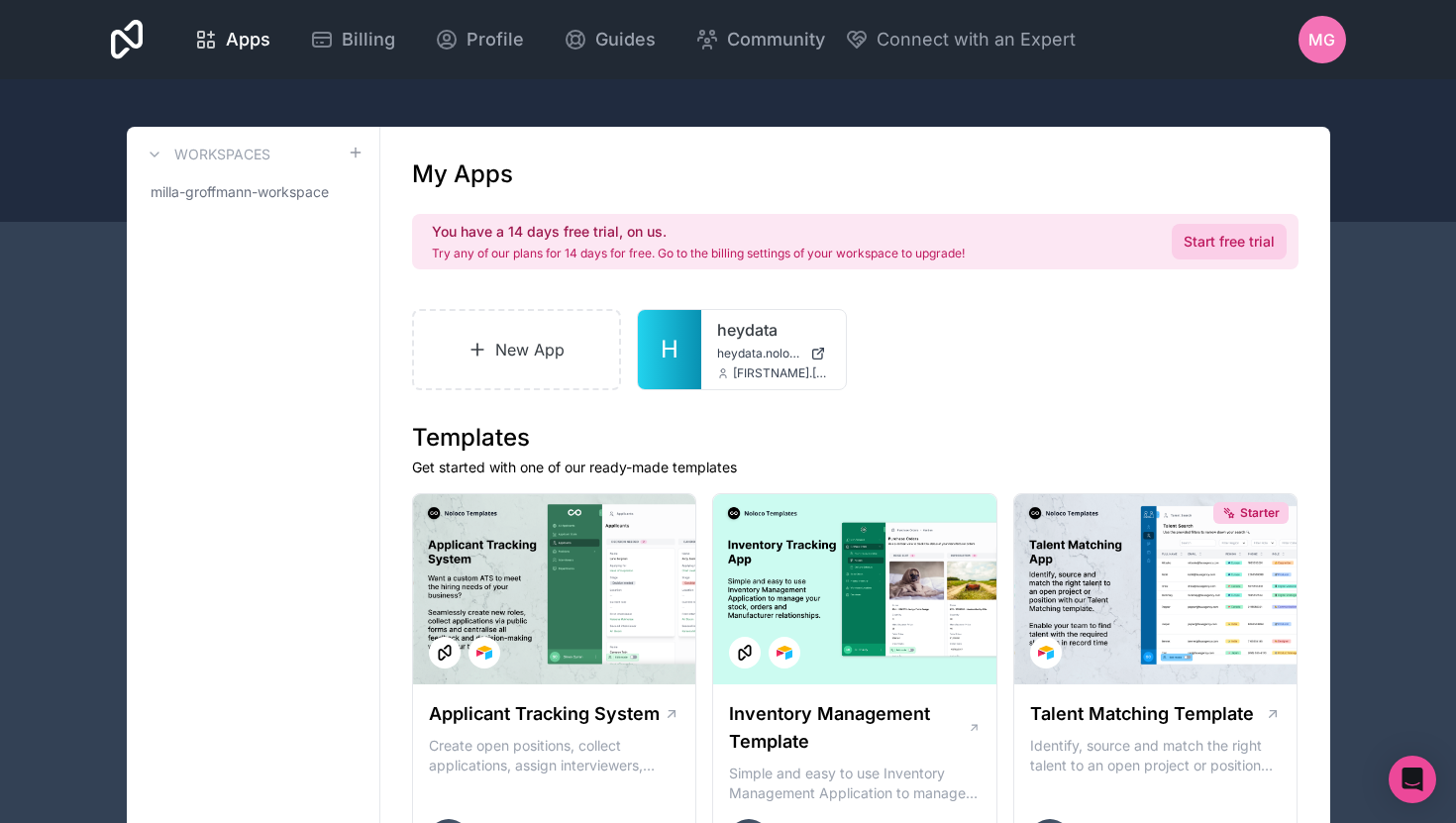 click on "Start free trial" at bounding box center [1229, 242] 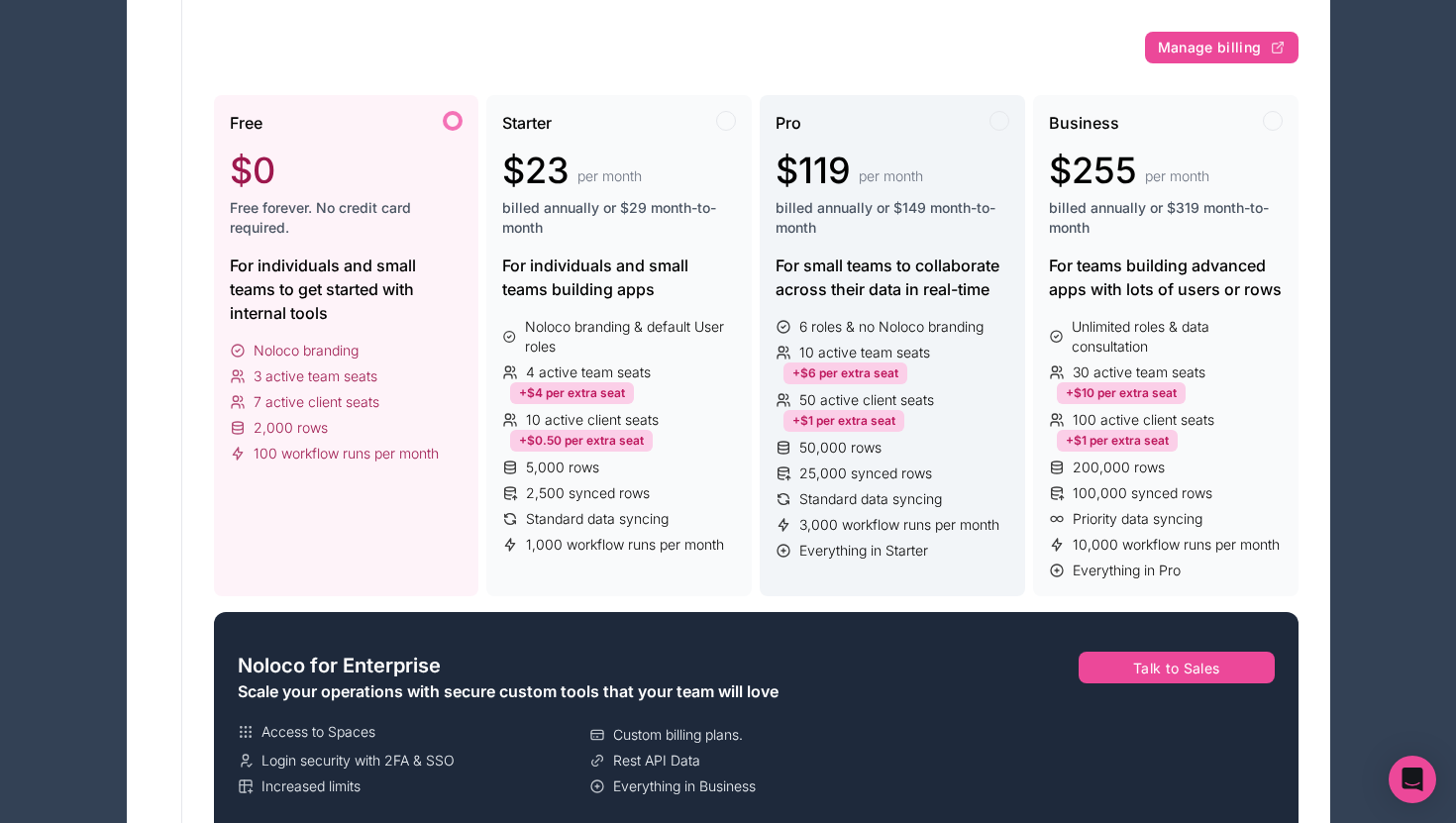 scroll, scrollTop: 321, scrollLeft: 0, axis: vertical 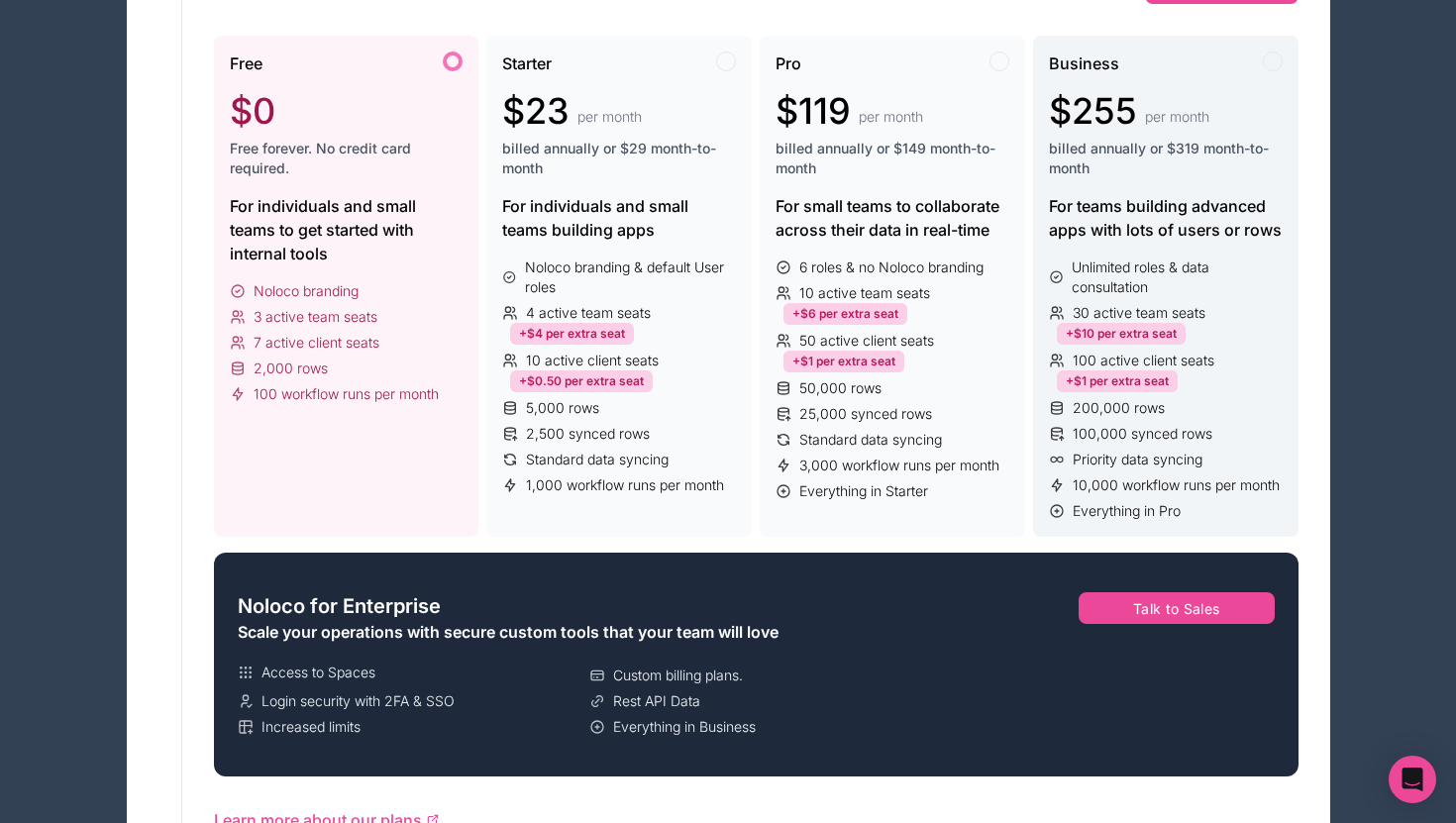 click on "30 active team seats" at bounding box center [1139, 313] 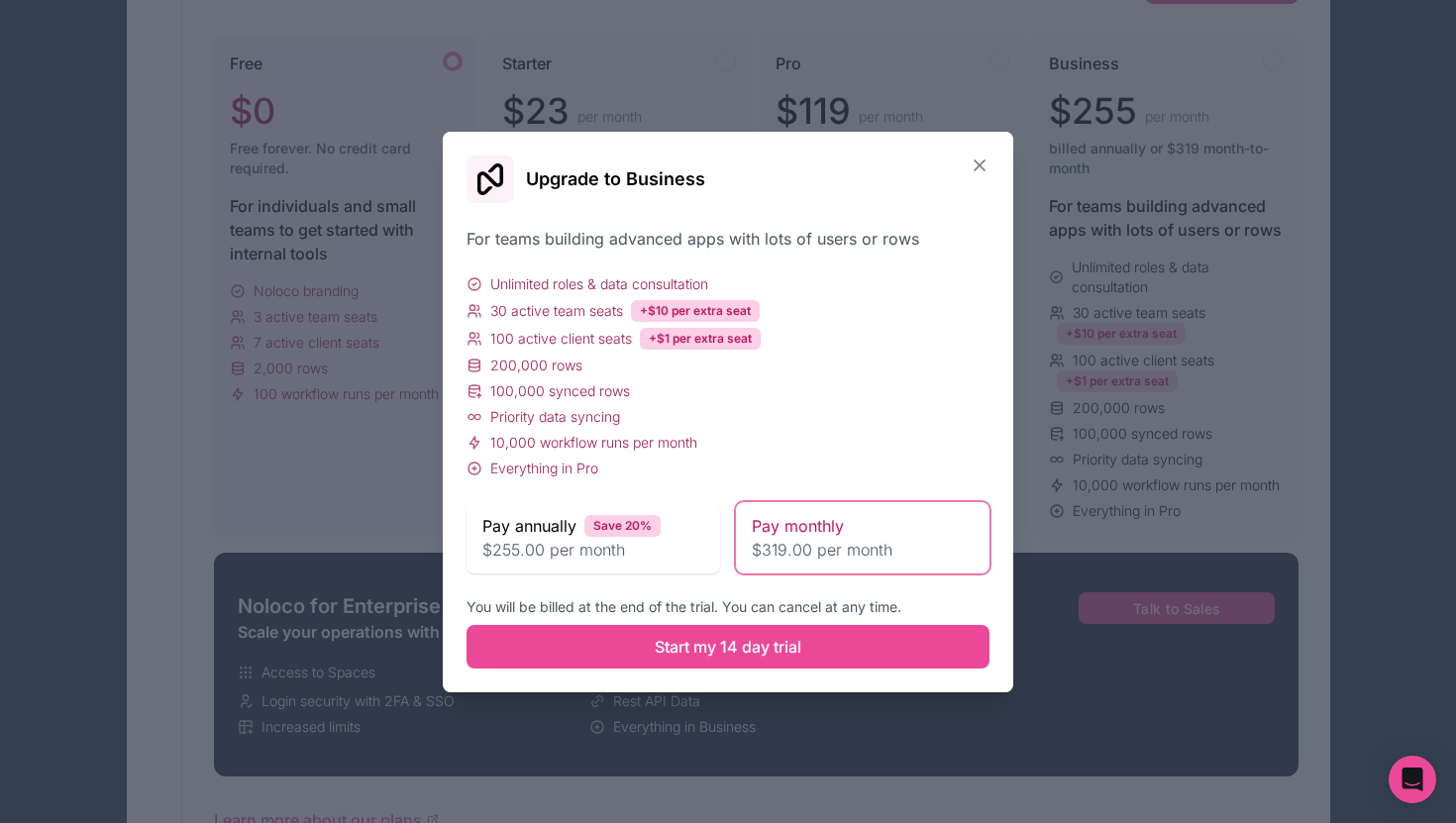 click 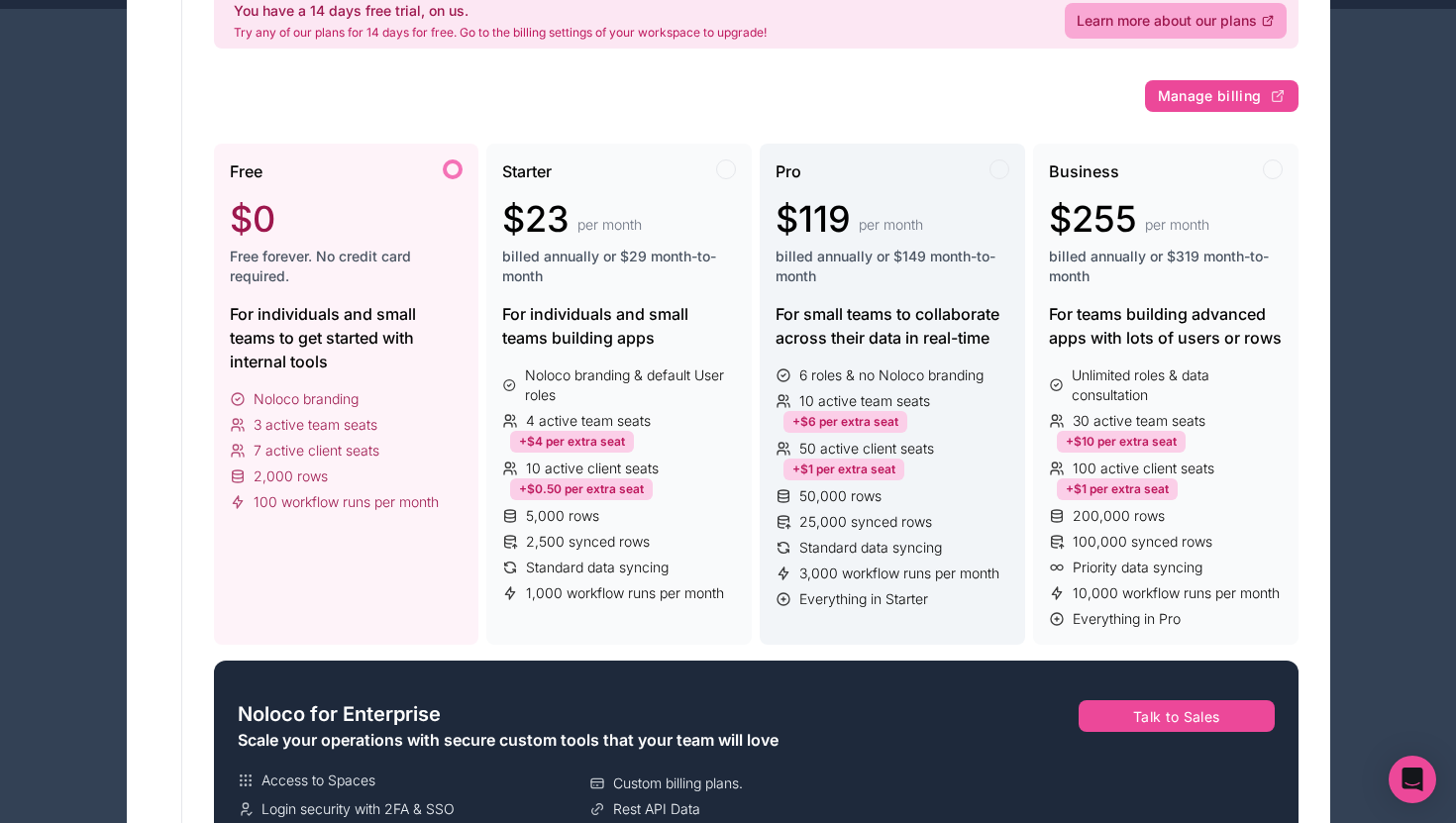 scroll, scrollTop: 211, scrollLeft: 0, axis: vertical 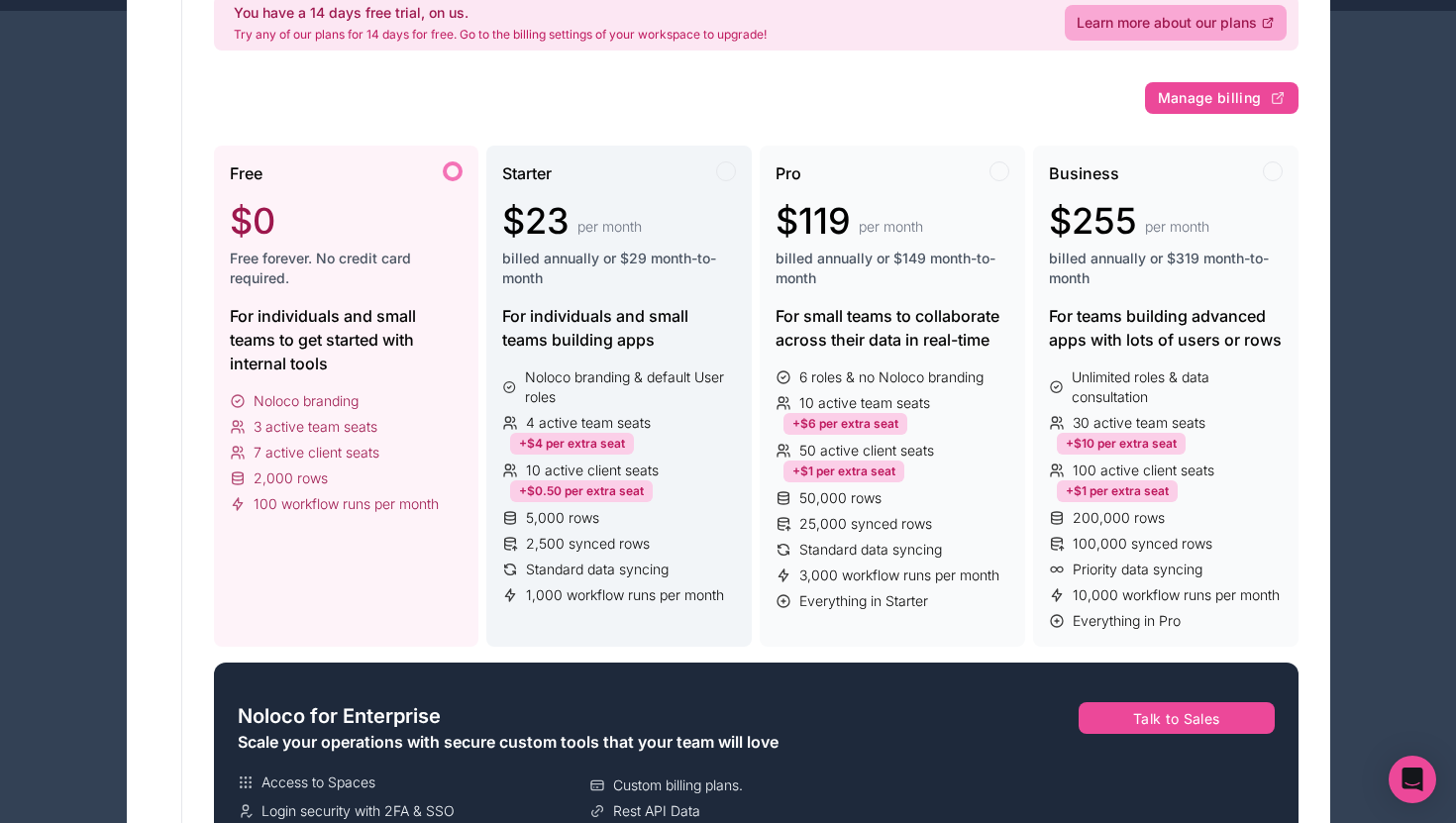 click on "10 active client seats" at bounding box center (592, 470) 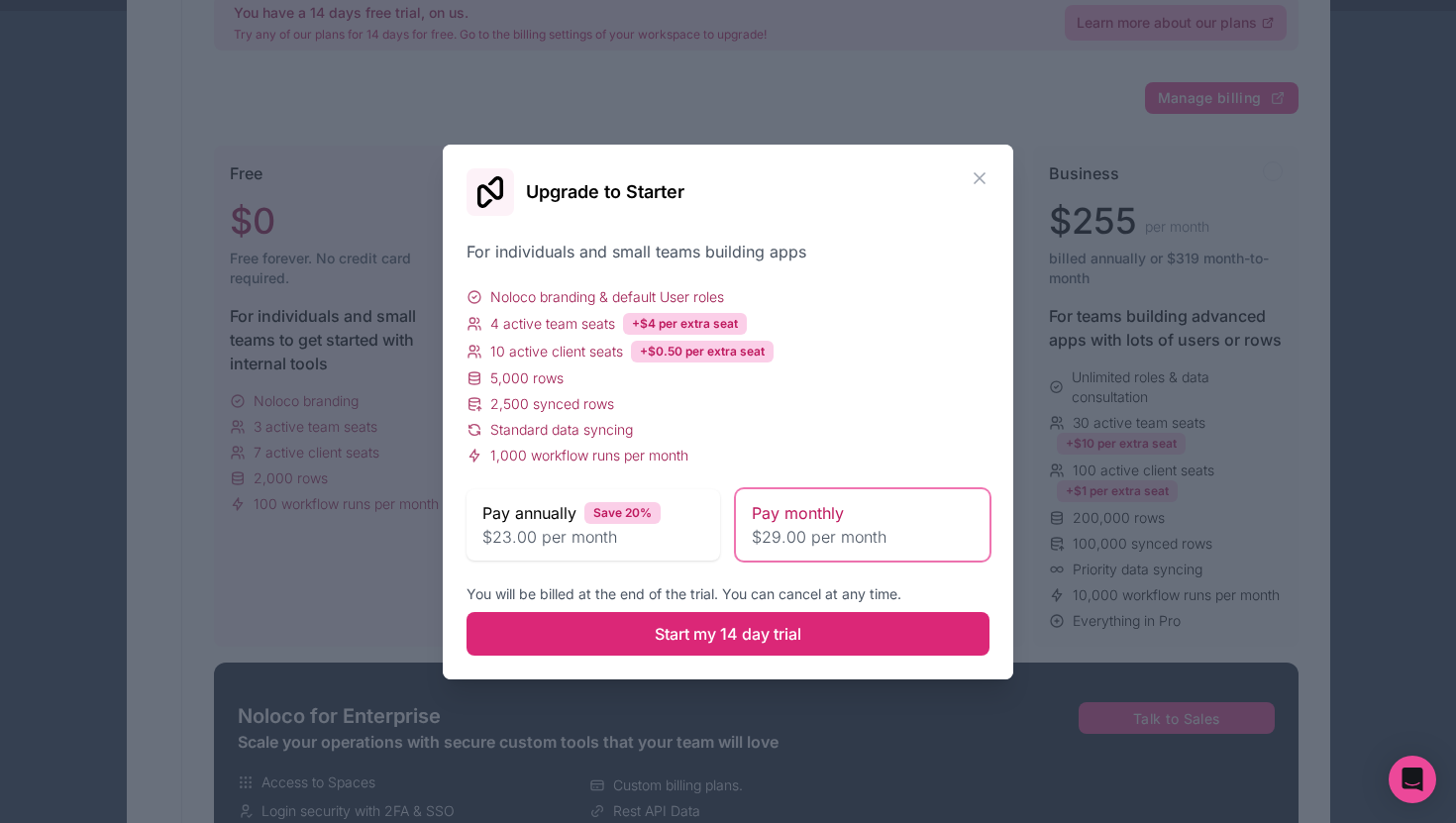 click on "Start my 14 day trial" at bounding box center (728, 634) 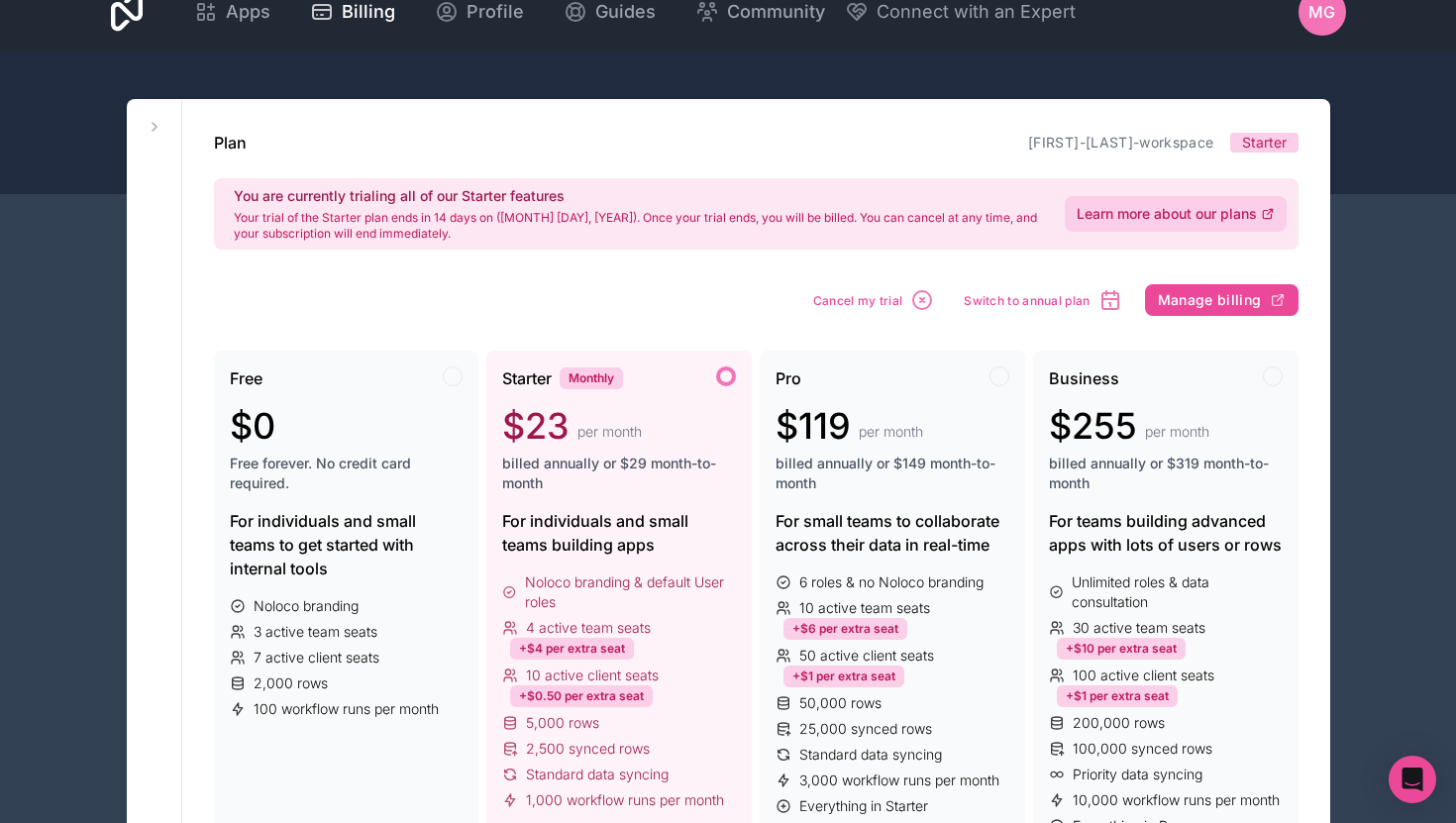 scroll, scrollTop: 30, scrollLeft: 0, axis: vertical 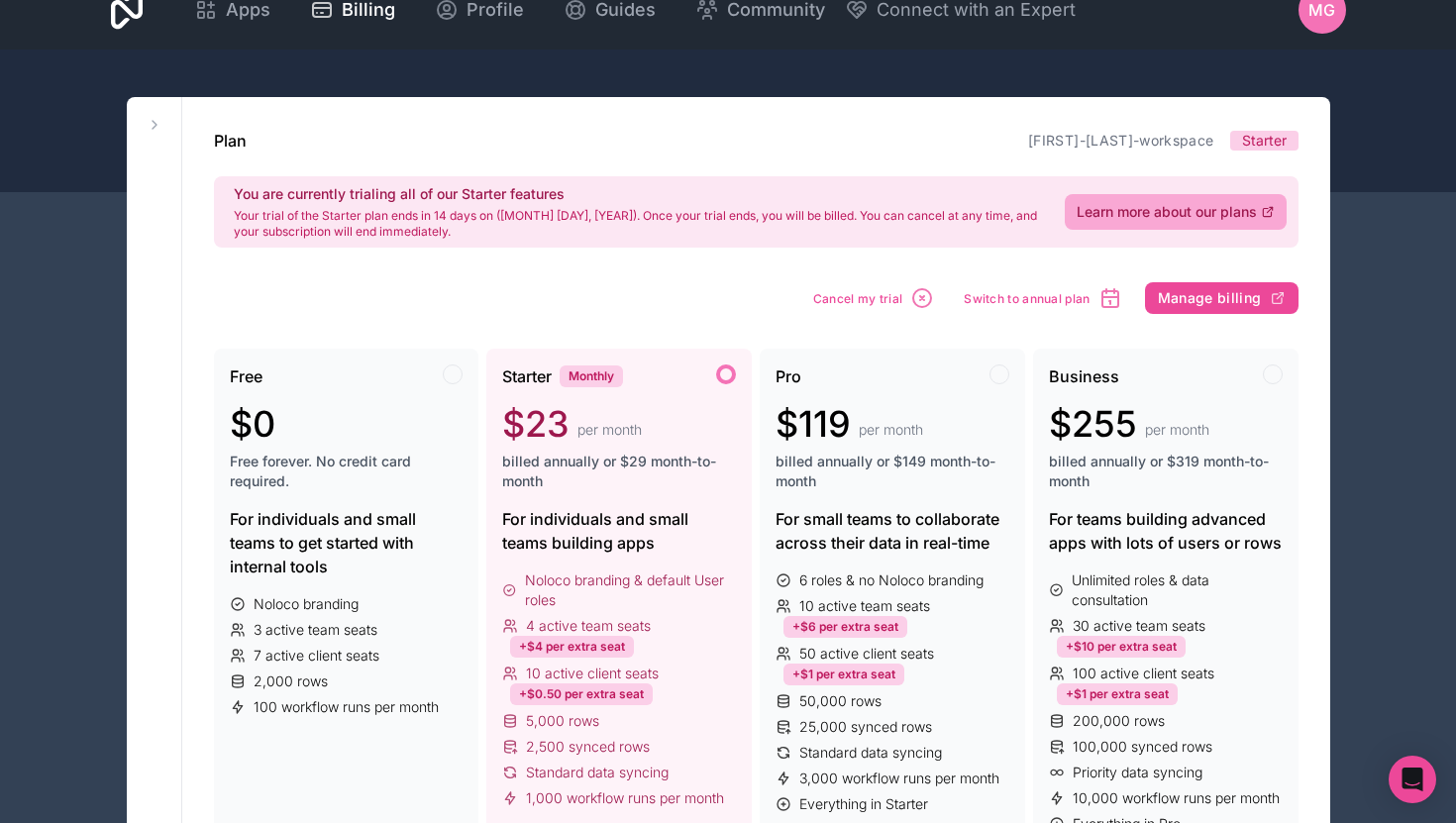 click on "MG" at bounding box center [1322, 10] 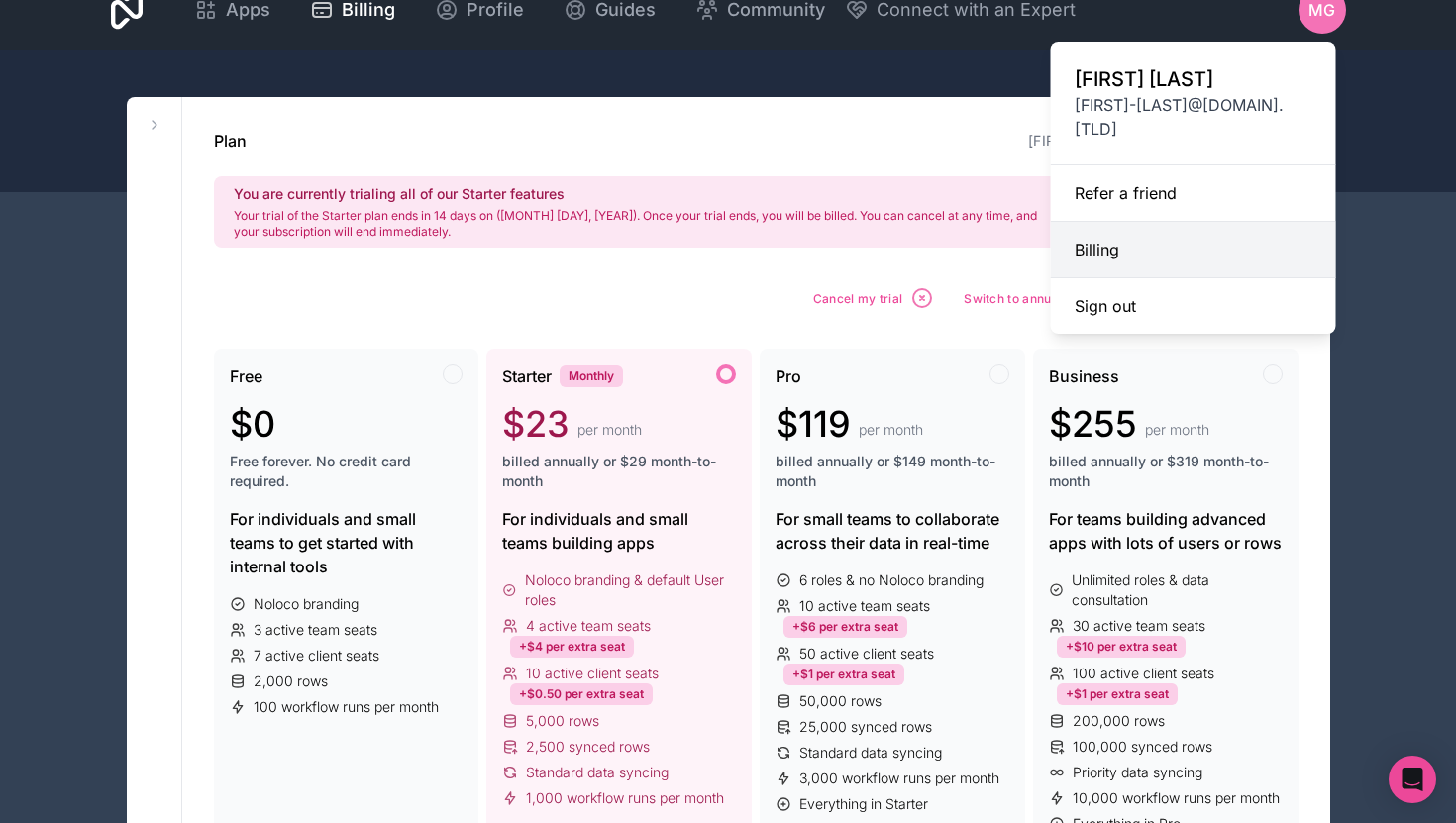 click on "Billing" at bounding box center [1194, 250] 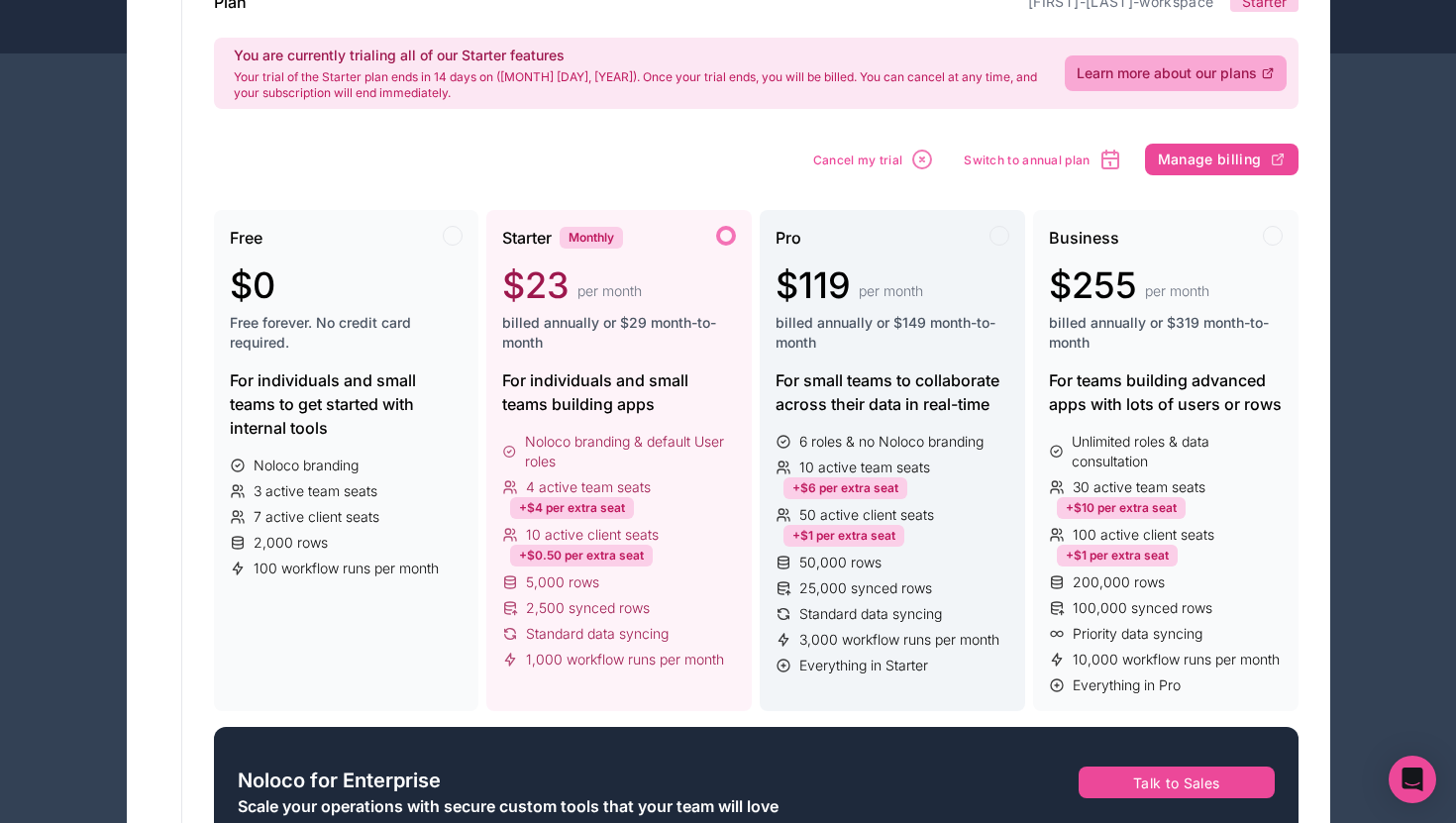 scroll, scrollTop: 127, scrollLeft: 0, axis: vertical 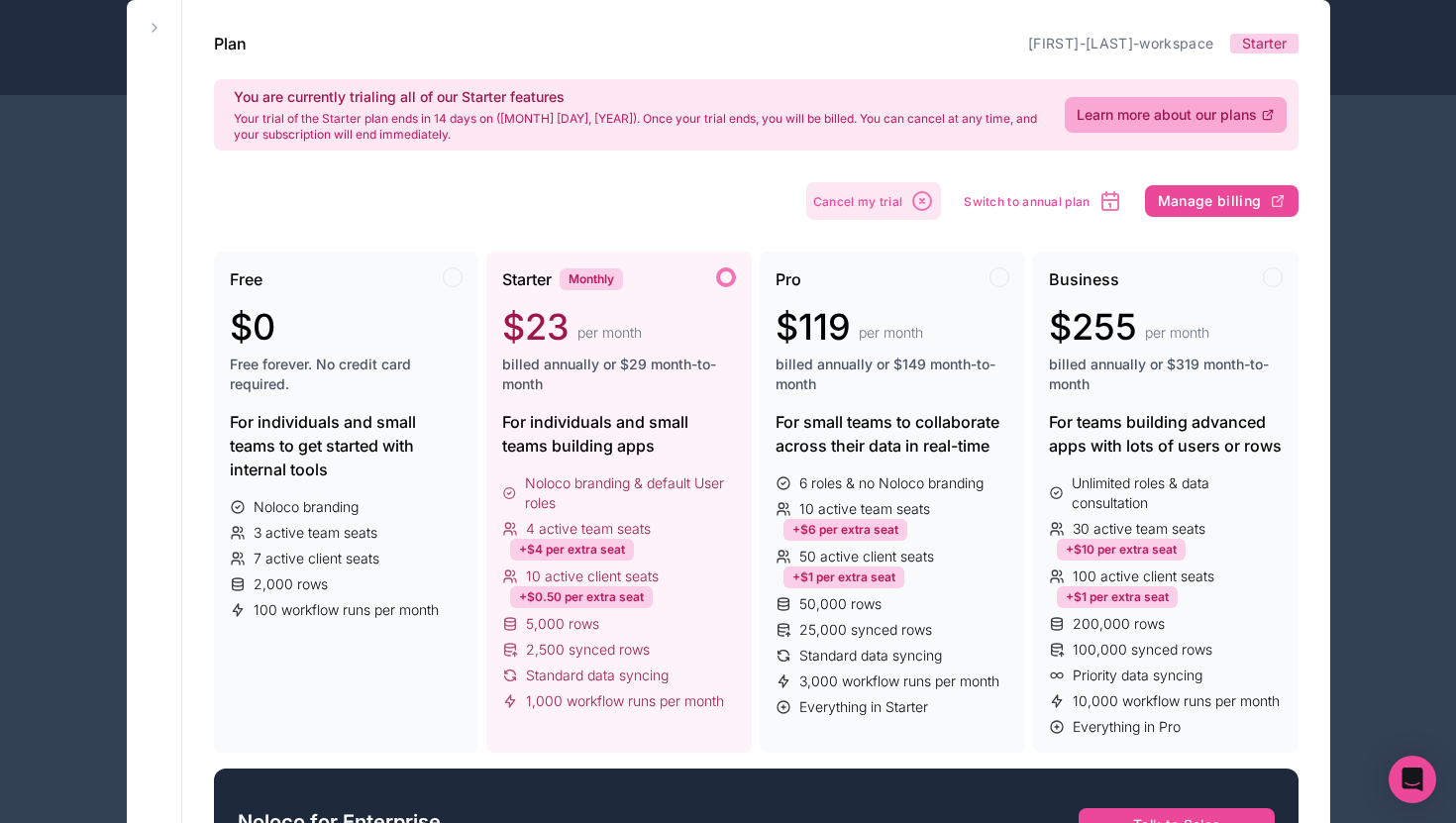 click 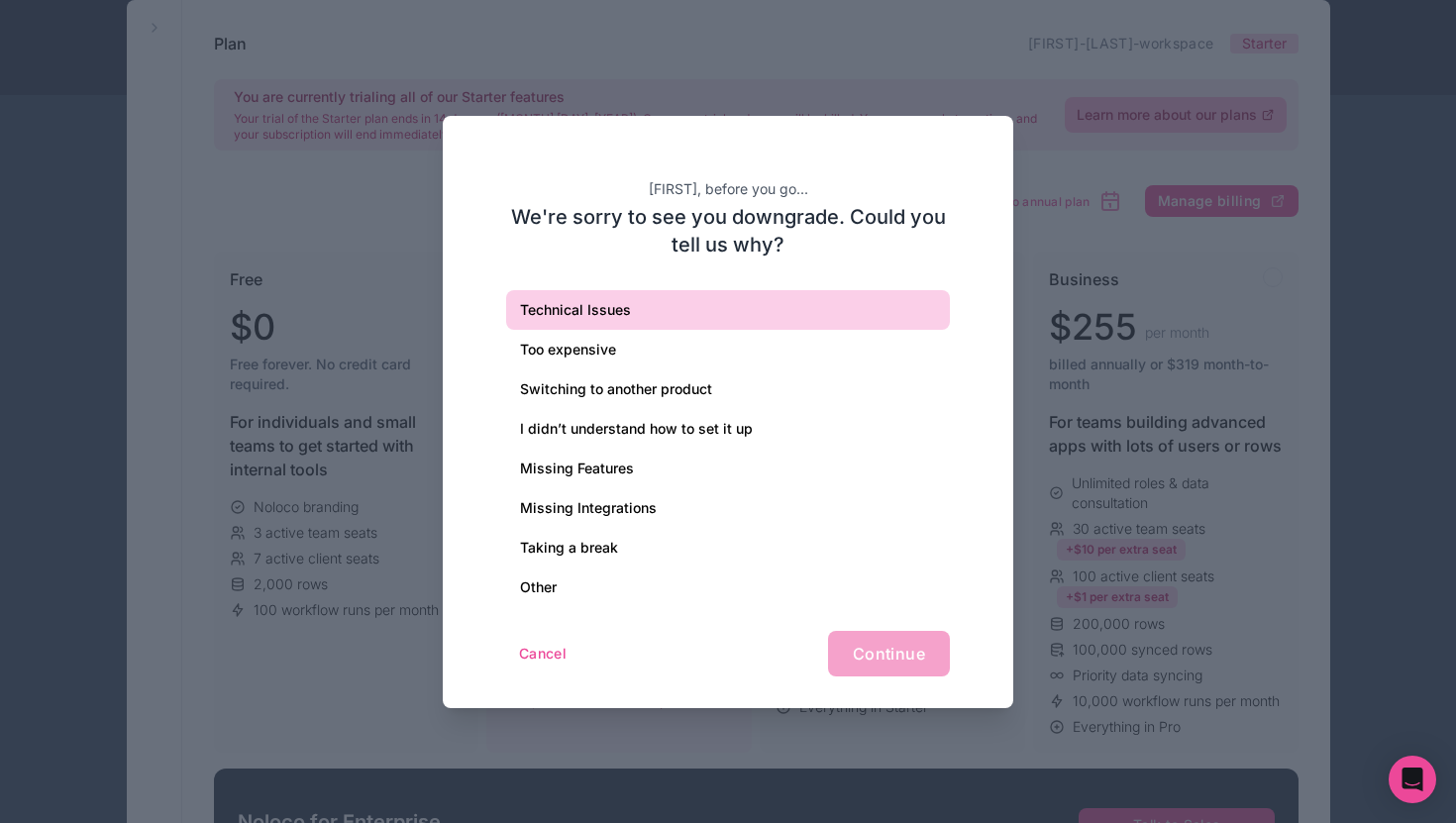 click on "Technical Issues" at bounding box center [728, 310] 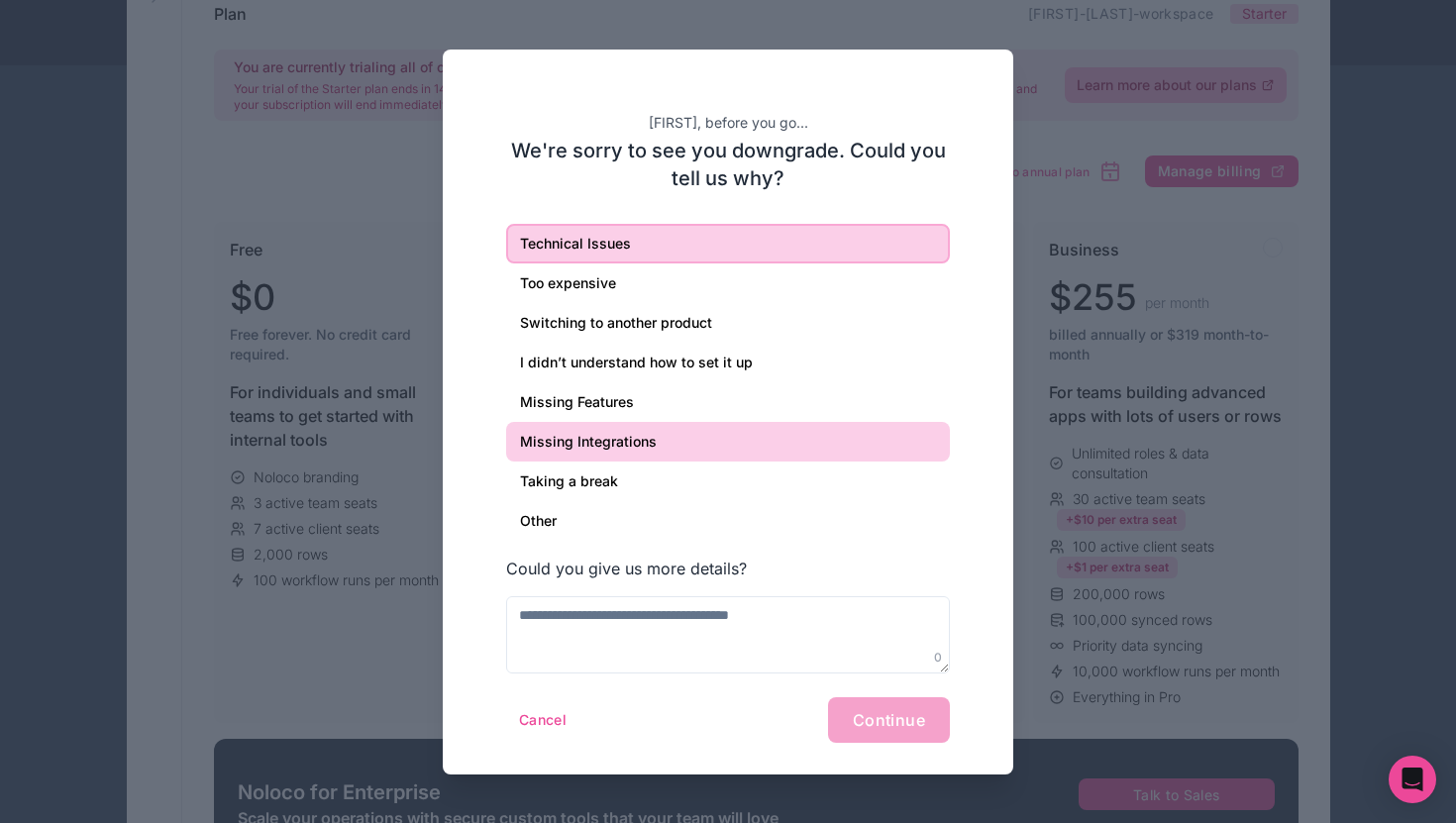 scroll, scrollTop: 159, scrollLeft: 0, axis: vertical 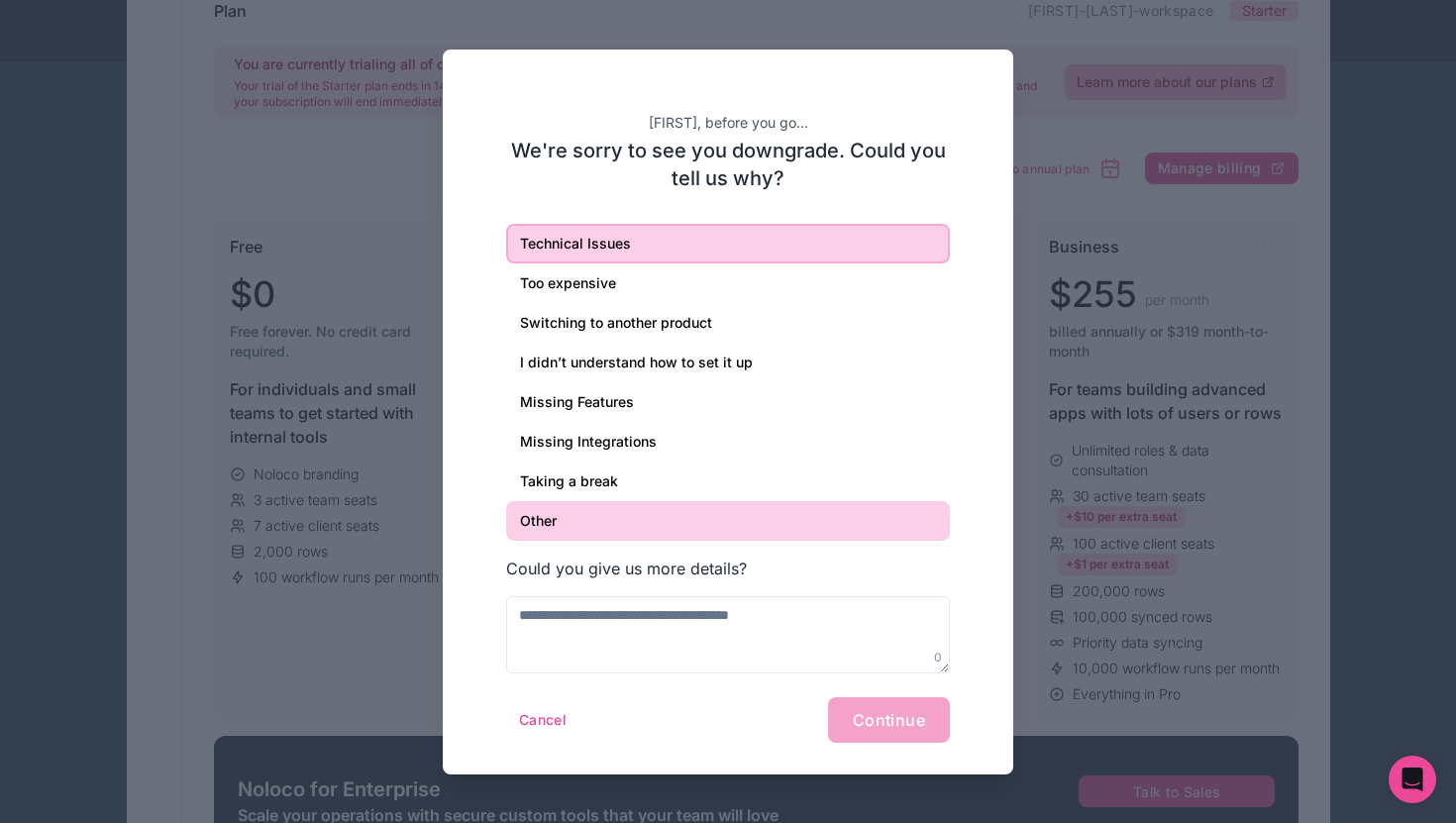 click on "Other" at bounding box center (728, 521) 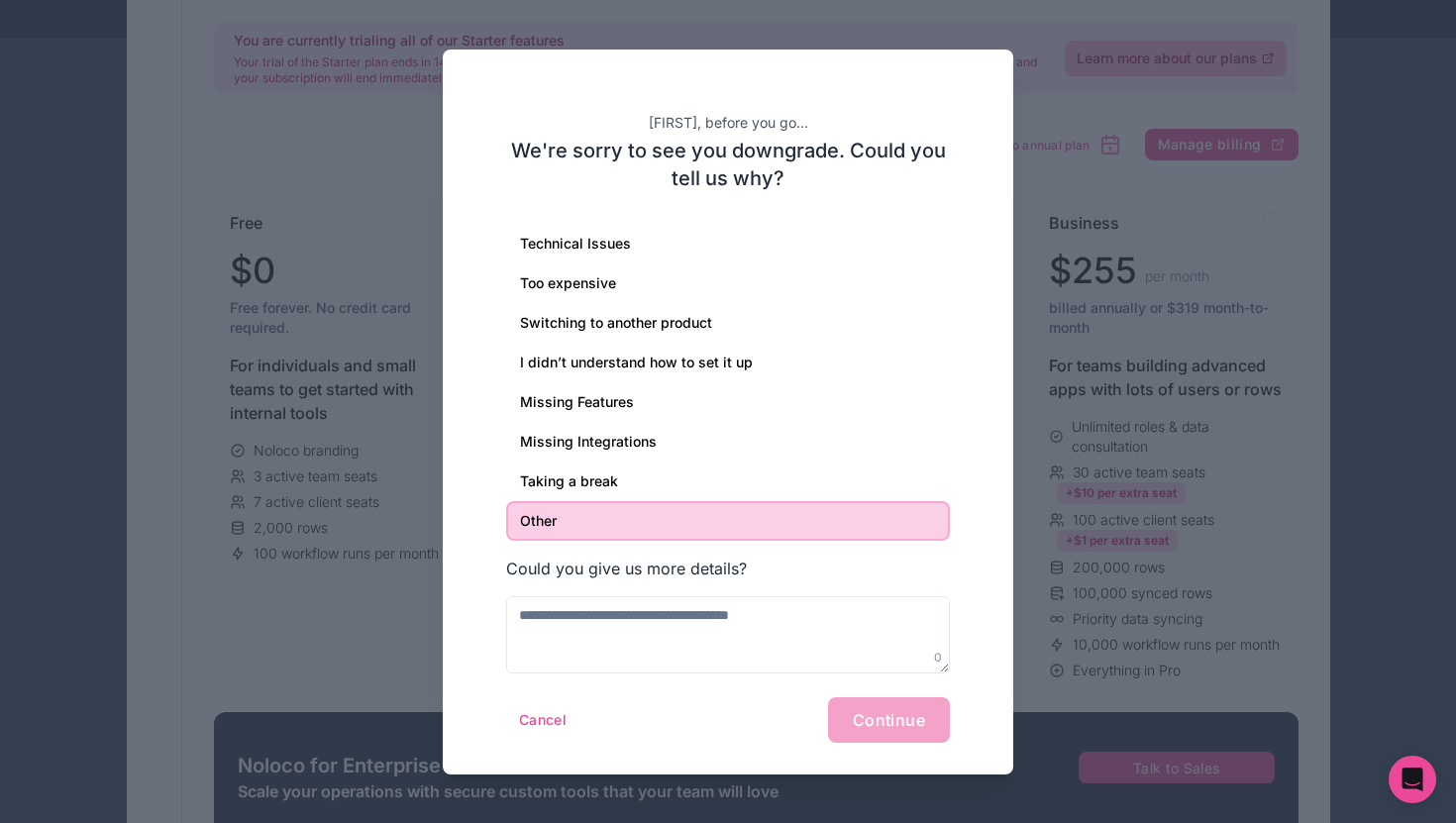 scroll, scrollTop: 184, scrollLeft: 0, axis: vertical 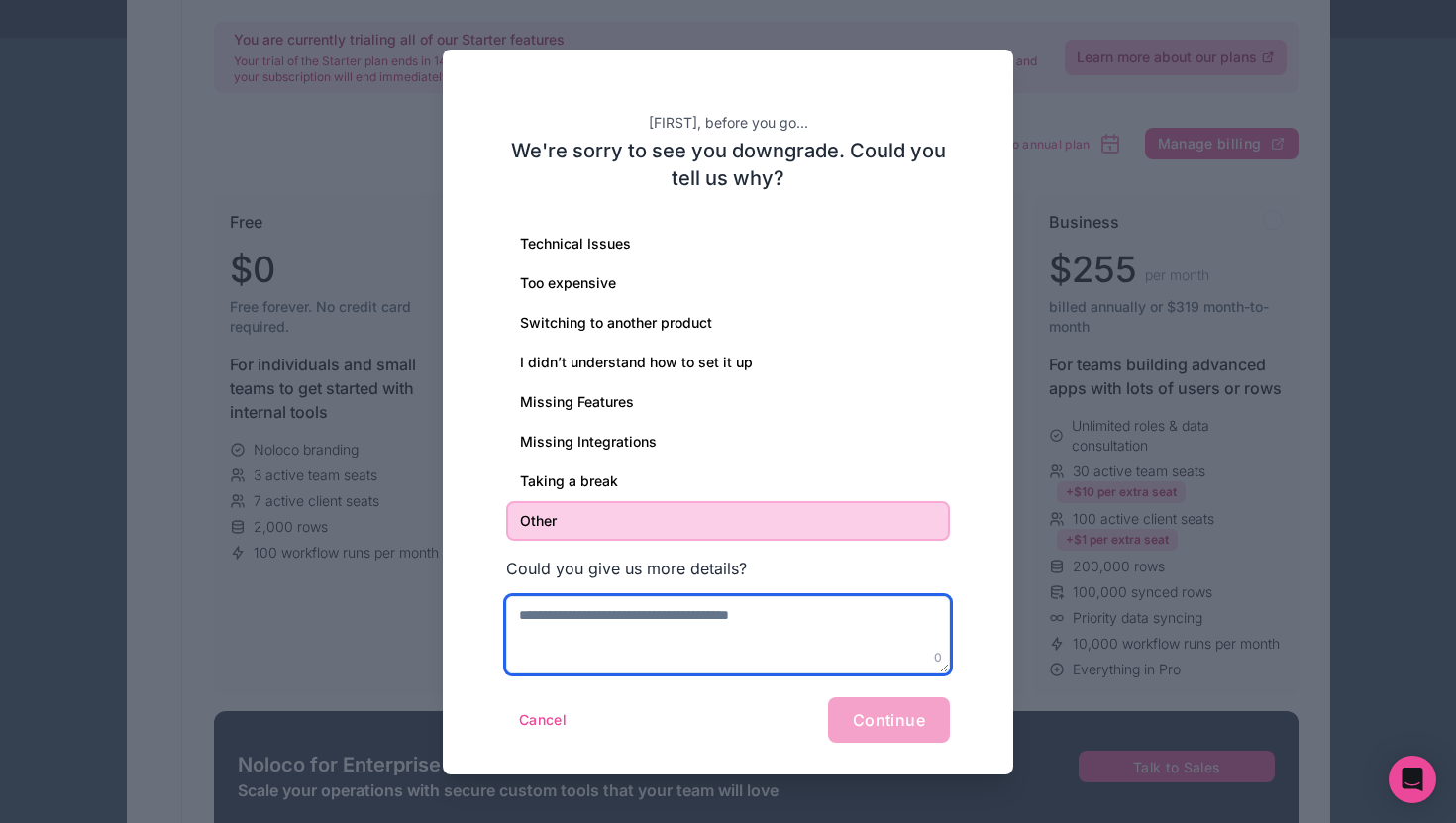 click at bounding box center (728, 635) 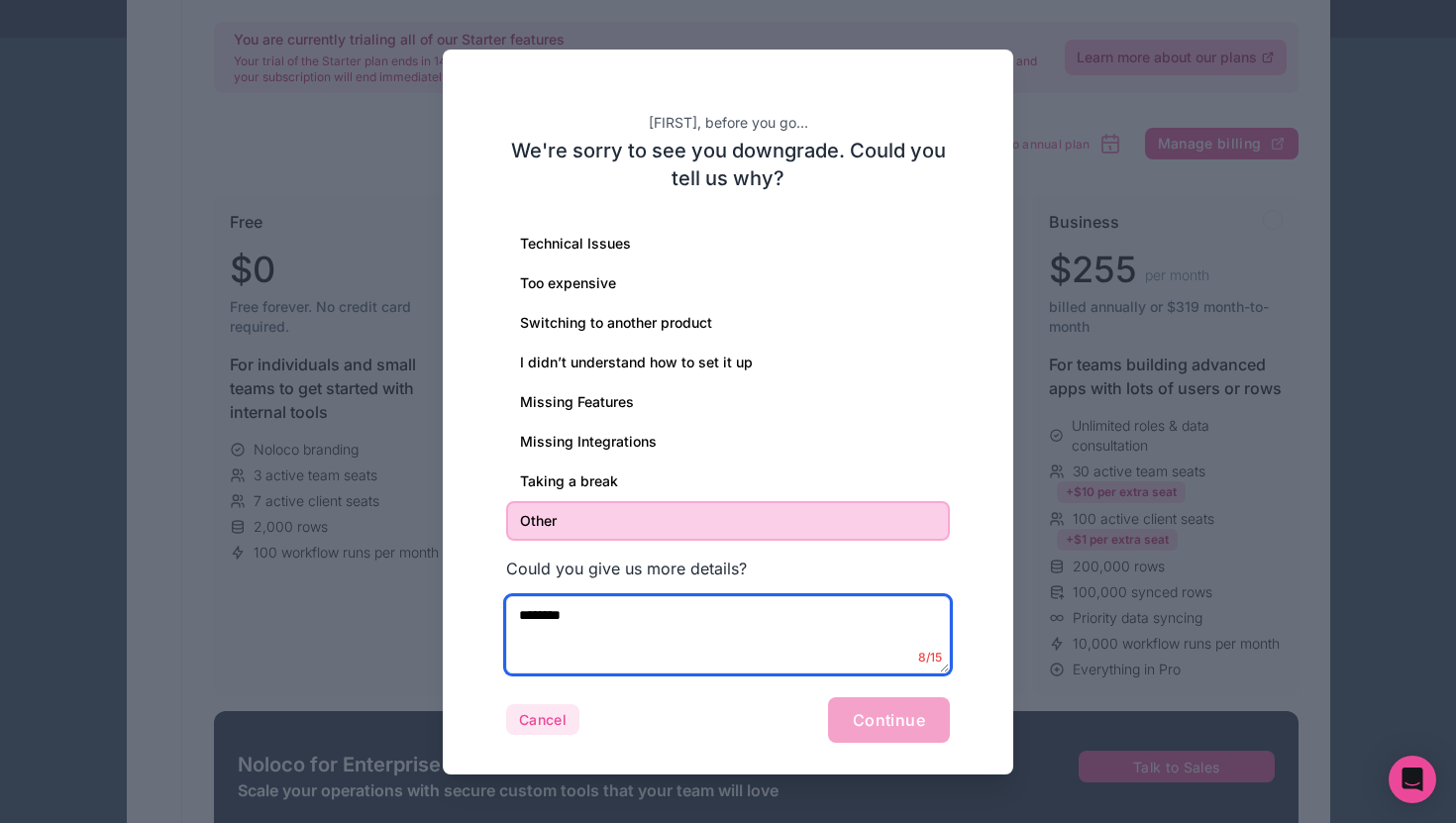 type on "********" 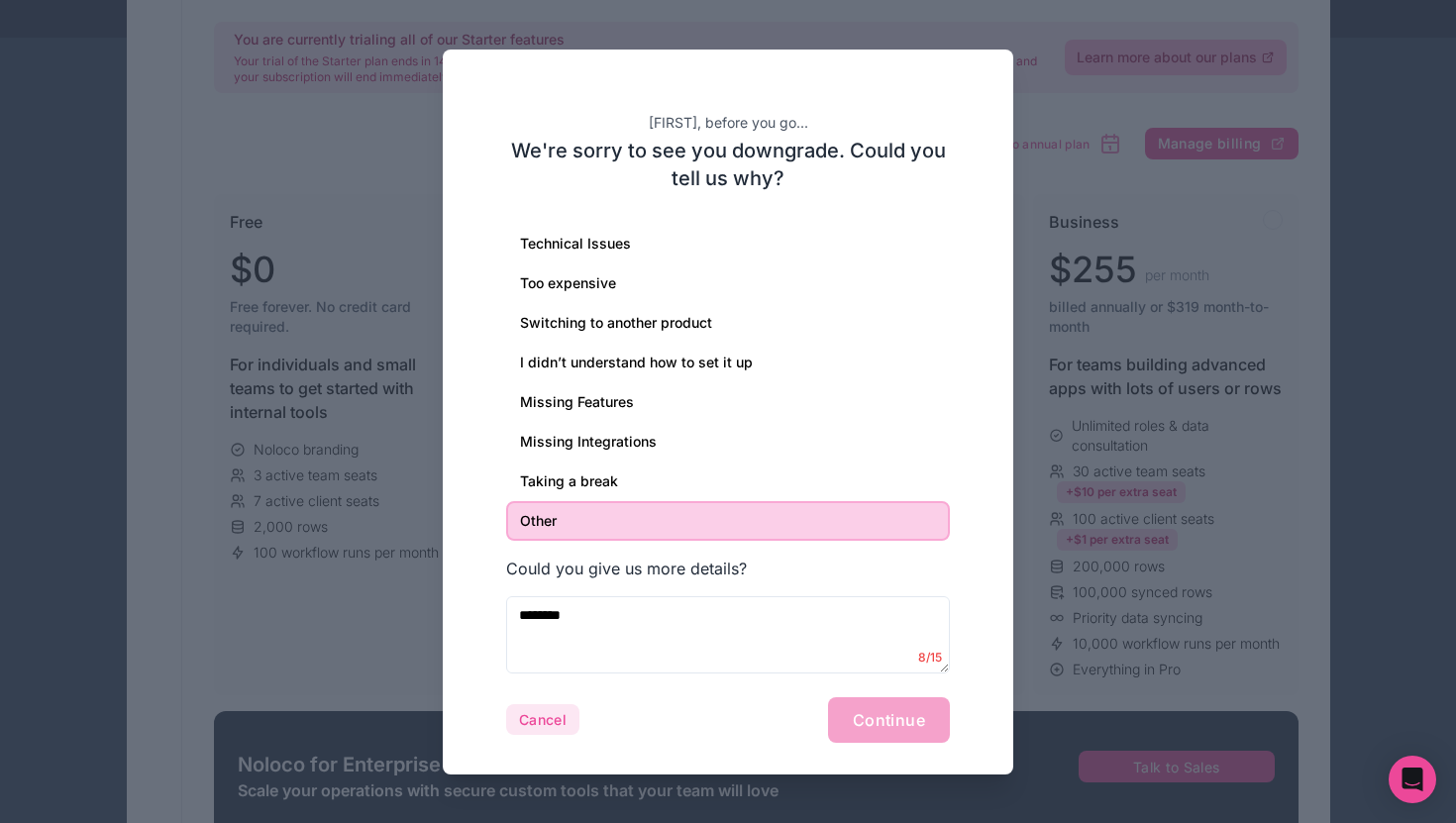 click on "Cancel" at bounding box center (543, 720) 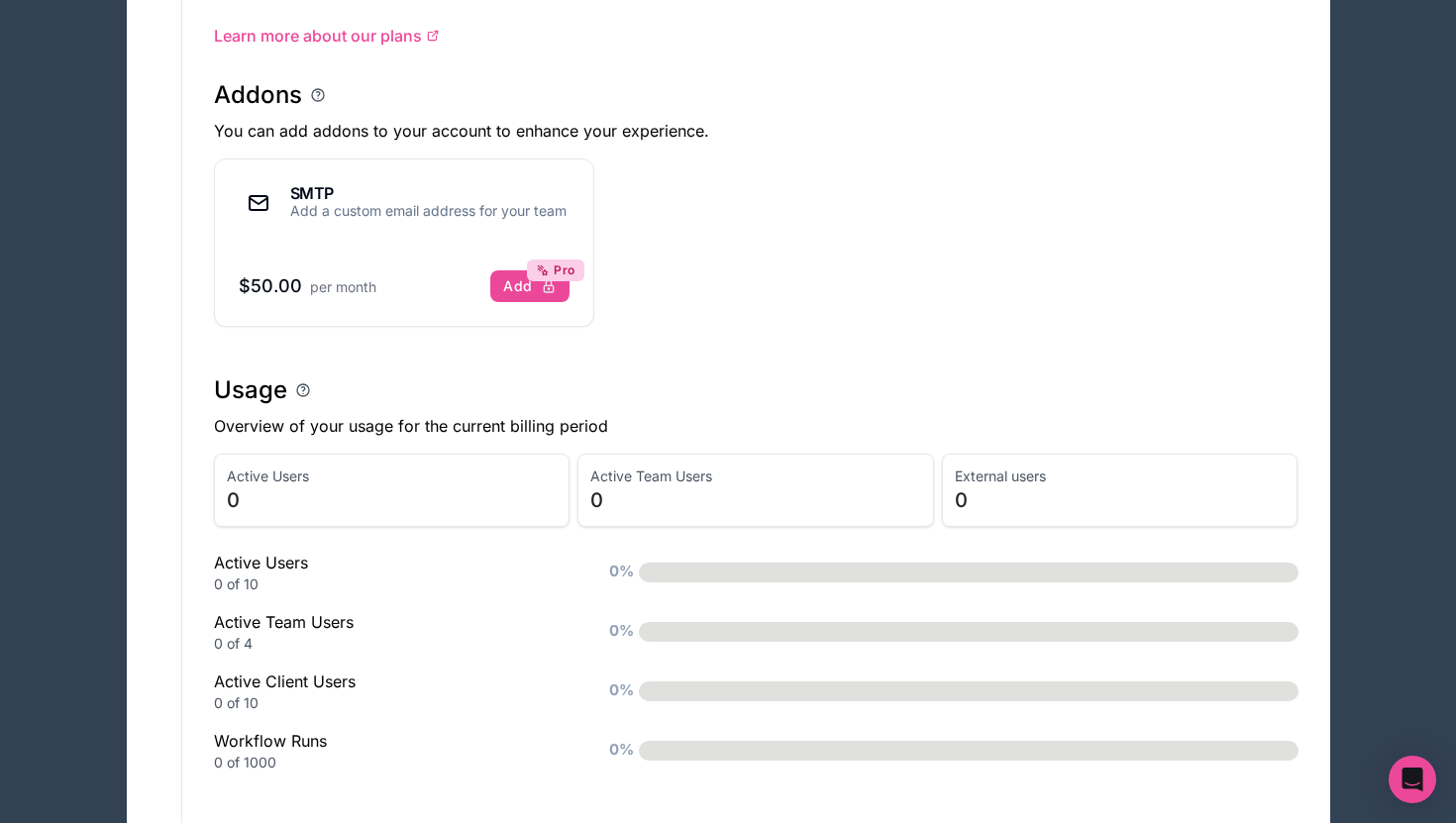 scroll, scrollTop: 0, scrollLeft: 0, axis: both 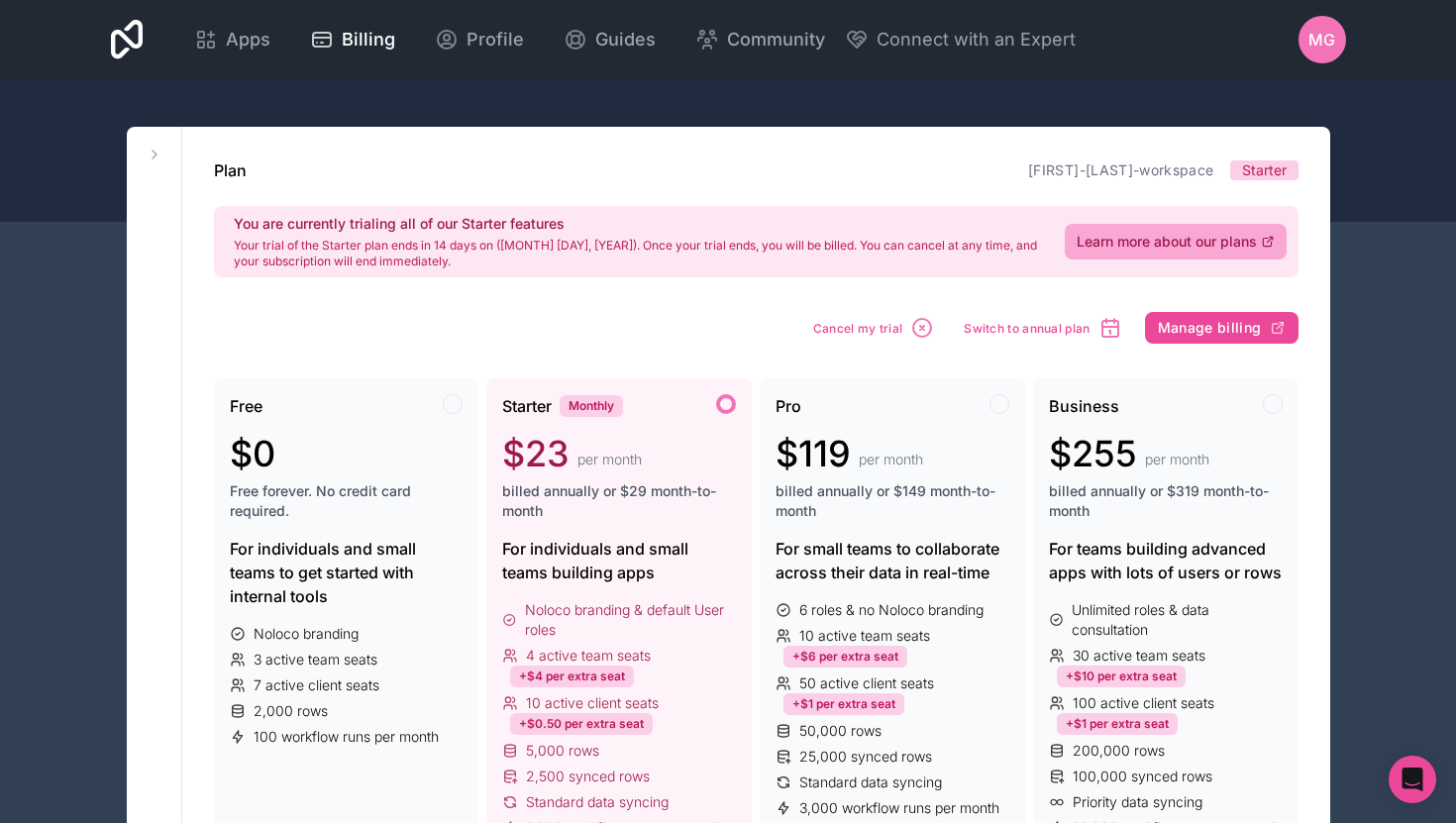 click on "Workspaces [FIRST]-[LAST]-workspace Plan [FIRST]-[LAST]-workspace Starter You are currently trialing all of our Starter features Your trial of the Starter plan ends in 14 days on ([MONTH] [DAY], [YEAR]). Once your trial ends, you will be billed. You can cancel at any time, and your subscription will end immediately. Learn more about our plans Cancel my trial Switch to annual plan Manage billing Free $0 Free forever. No credit card required. For individuals and small teams to get started with internal tools Noloco branding 3 active team seats 7 active client seats 2,000 rows 100 workflow runs per month Starter Monthly $23 per month billed annually or $29 month-to-month For individuals and small teams building apps Noloco branding & default User roles 4 active team seats +$4 per extra seat 10 active client seats +$0.50 per extra seat 5,000 rows 2,500 synced rows Pro $119" at bounding box center (728, 1094) 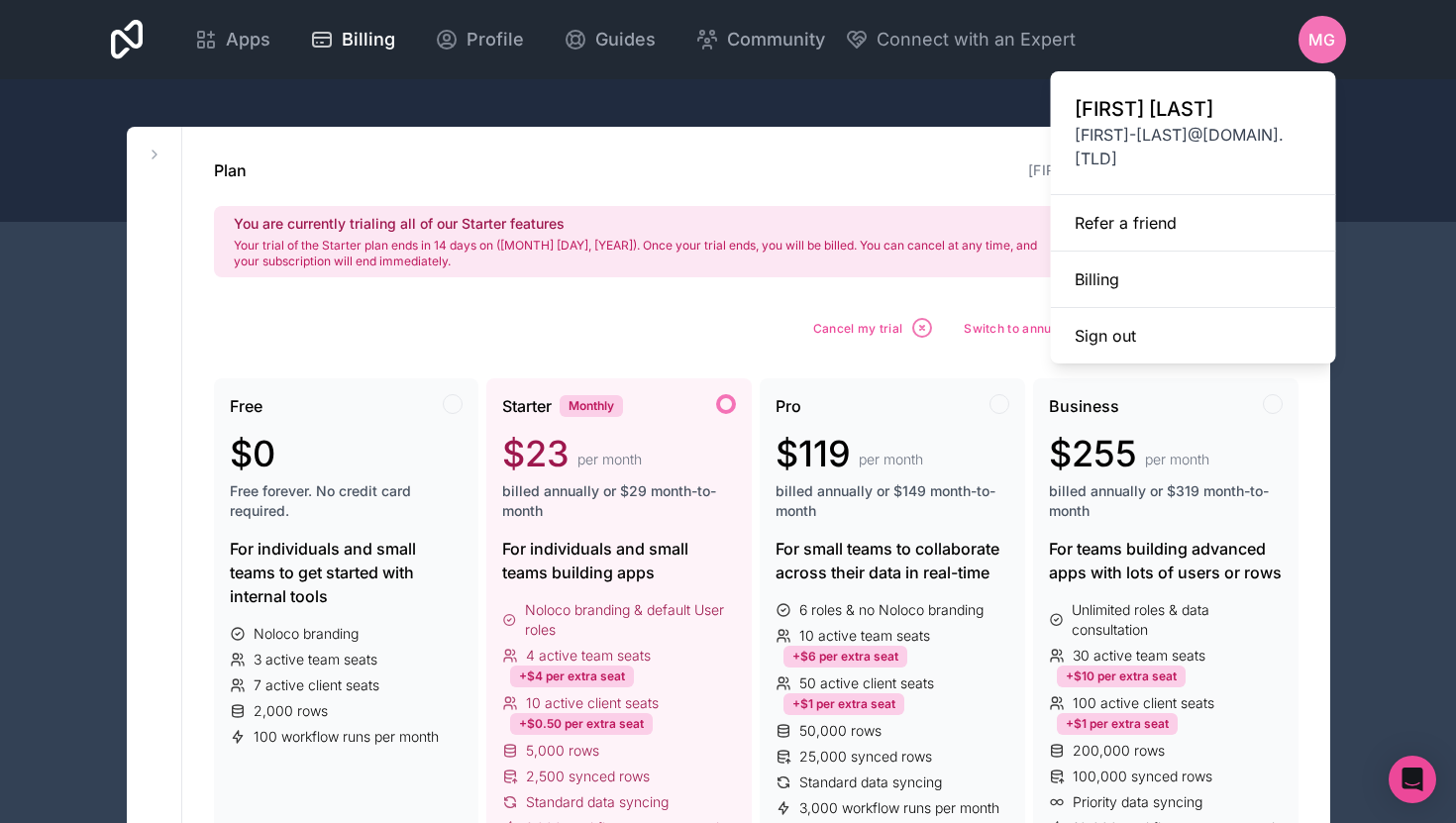 click on "Apps Billing Profile Guides Community Connect with an Expert MG Billing Profile Guides Community Connect with an Expert Refer a friend Sign out" at bounding box center (728, 40) 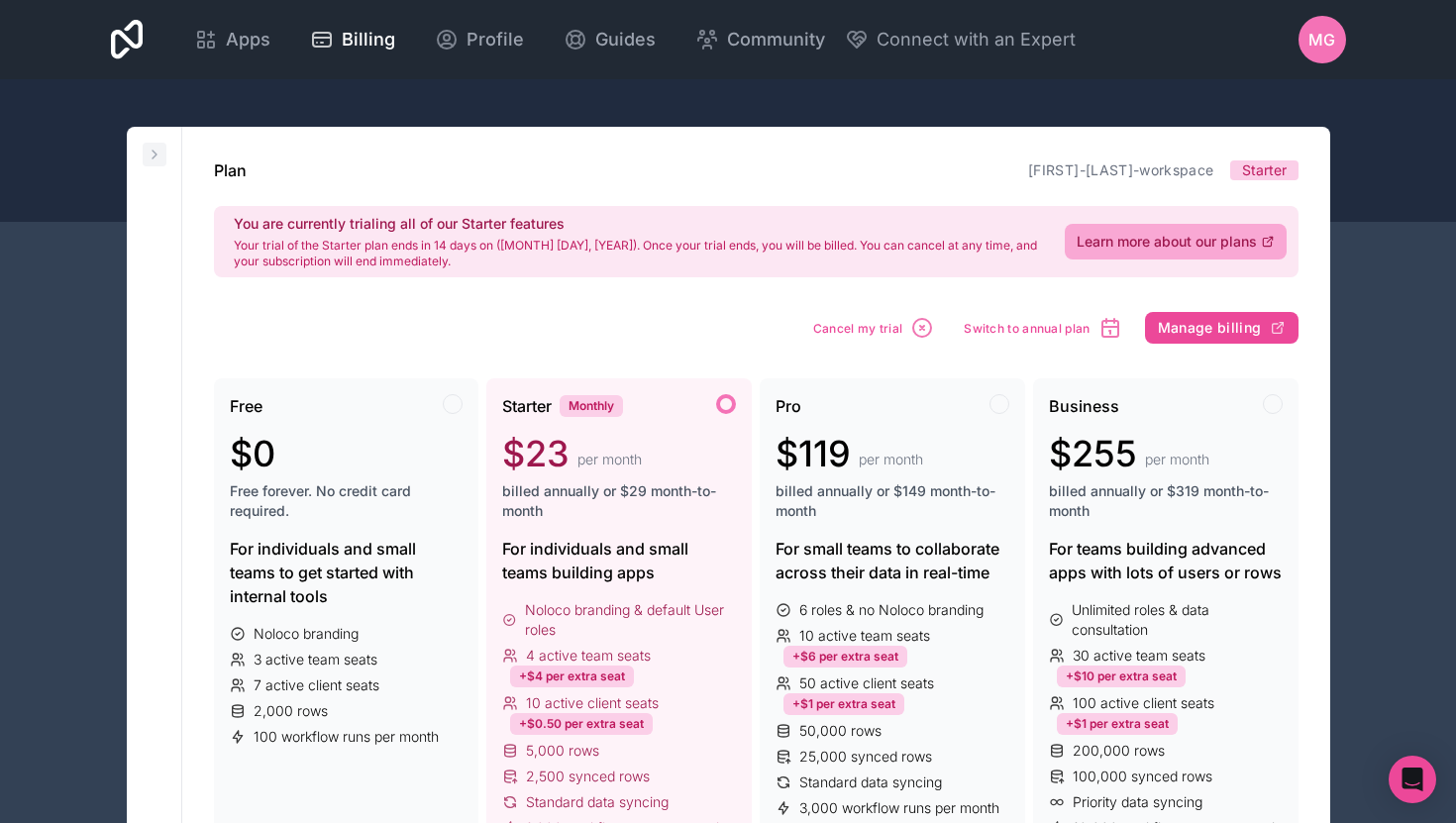 click at bounding box center (155, 154) 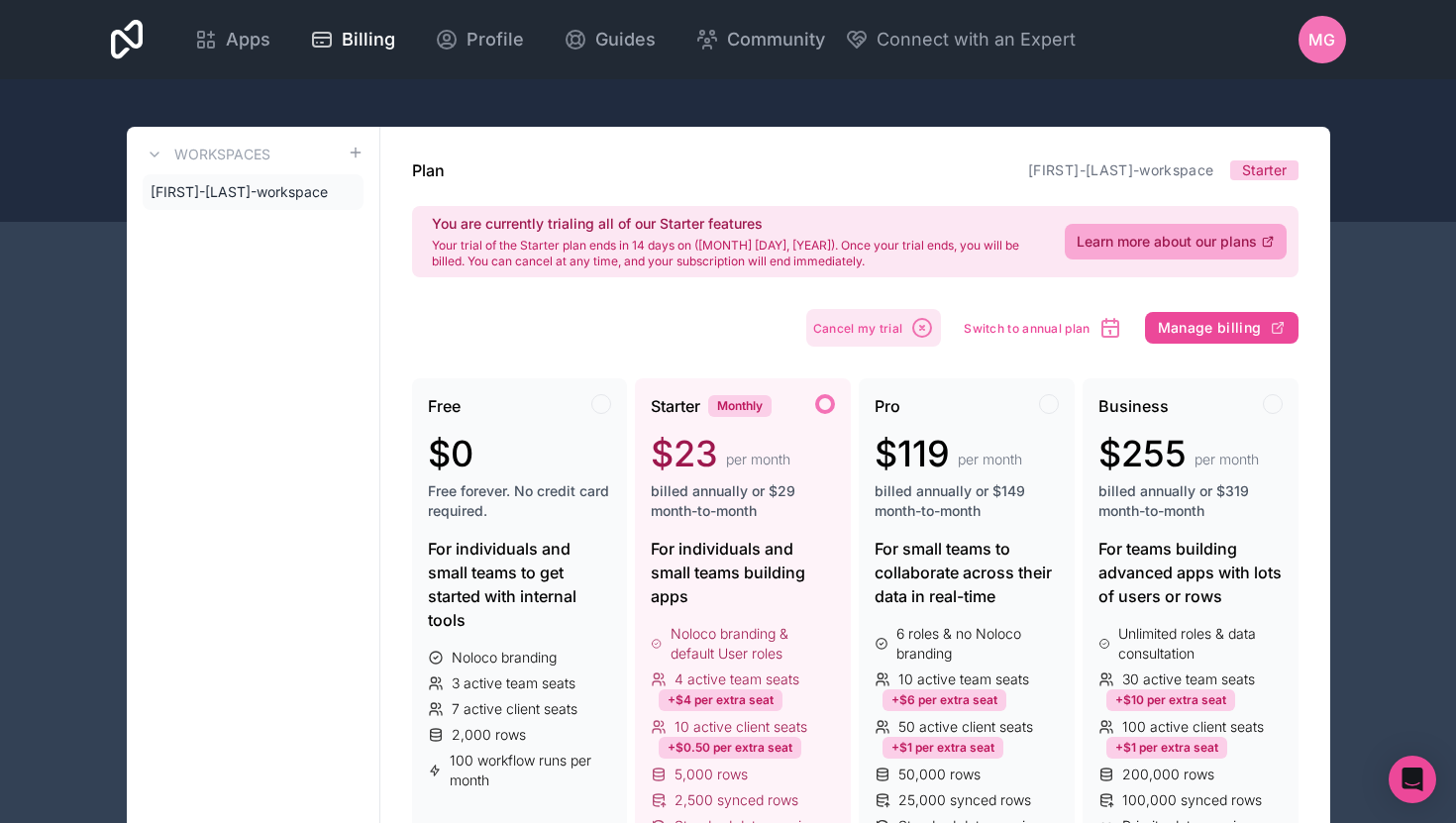 click on "Cancel my trial" at bounding box center (874, 328) 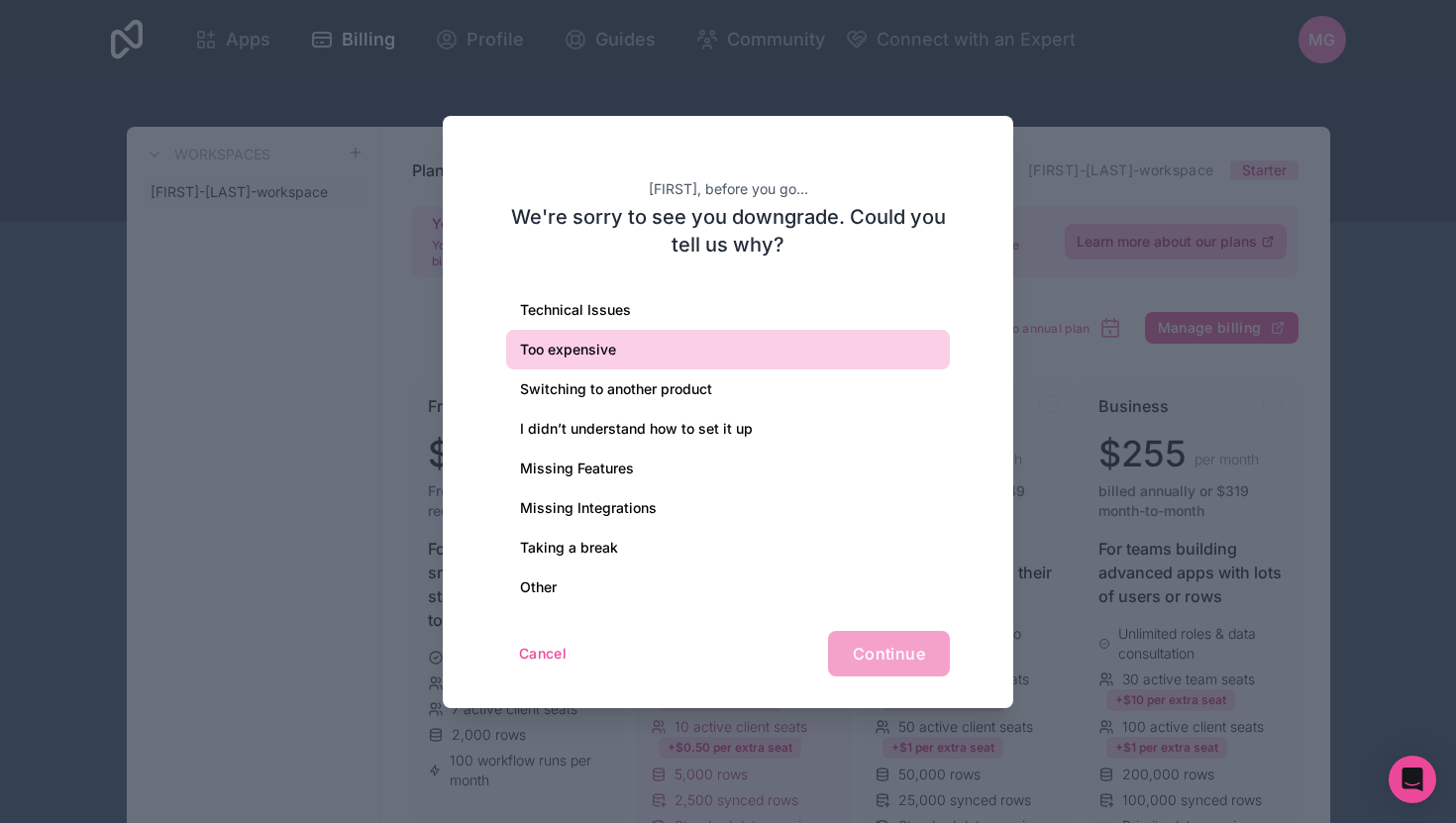 click on "Too expensive" at bounding box center [728, 350] 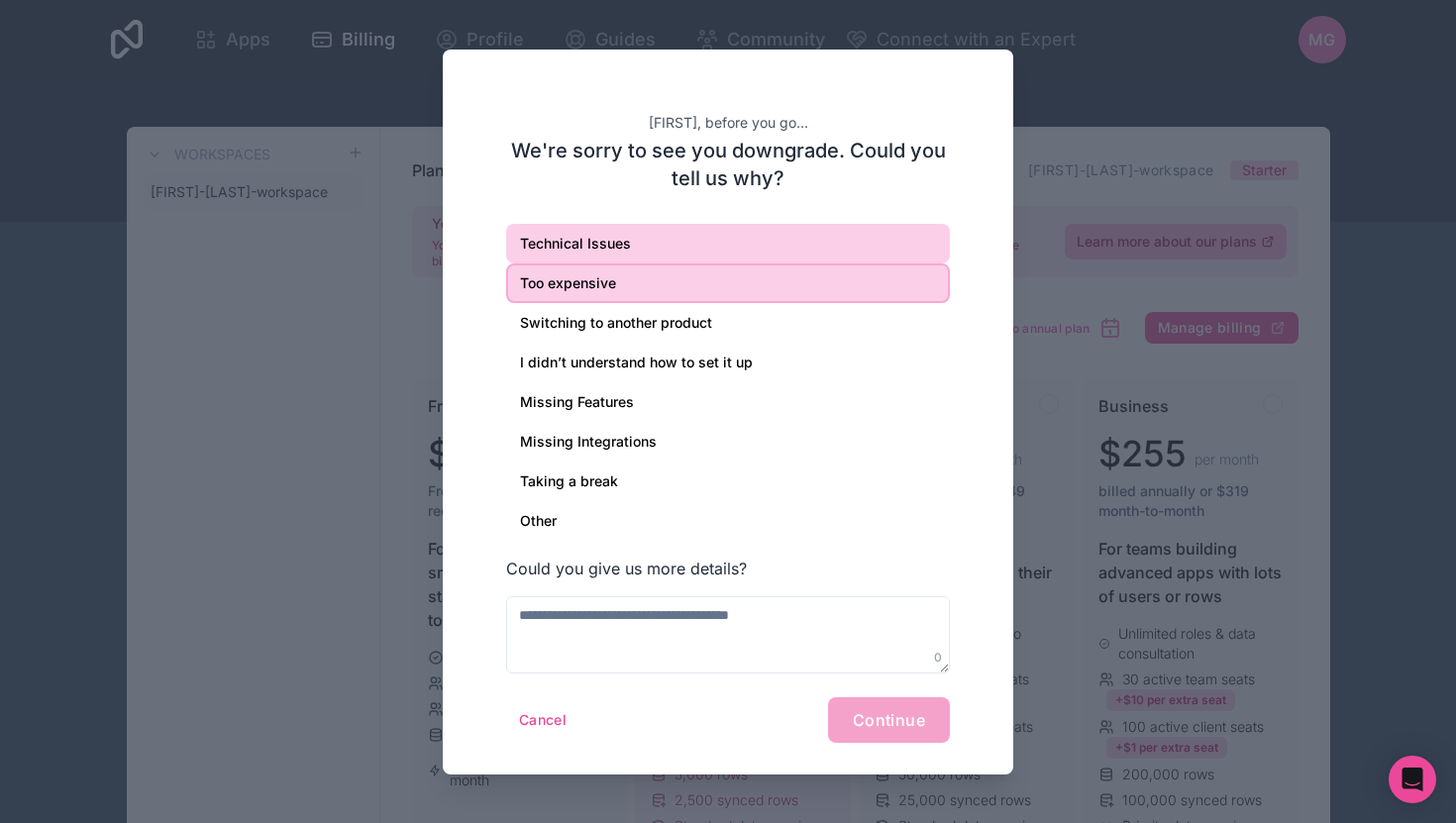 click on "Technical Issues" at bounding box center [728, 244] 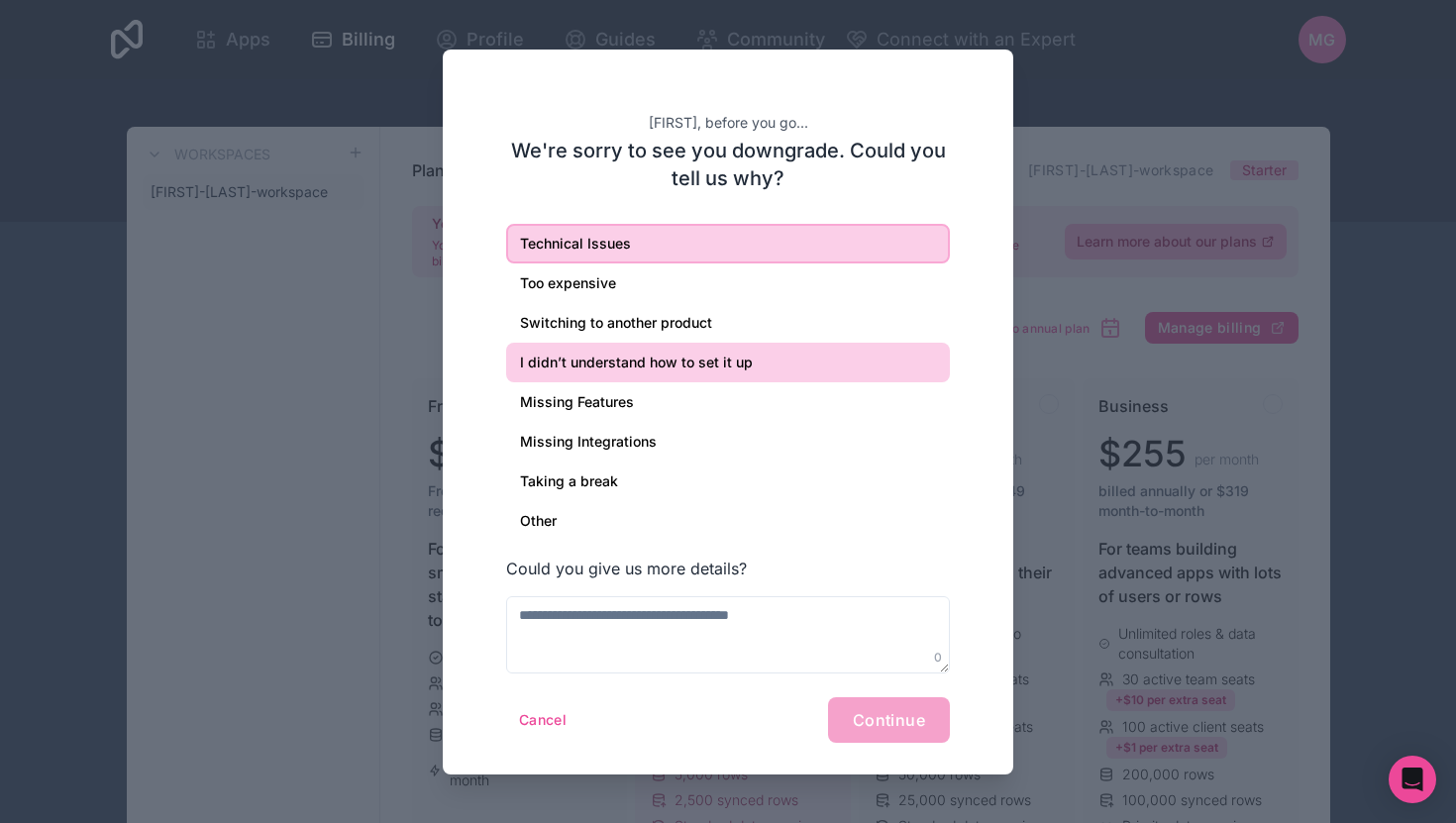click on "I didn’t understand how to set it up" at bounding box center [728, 362] 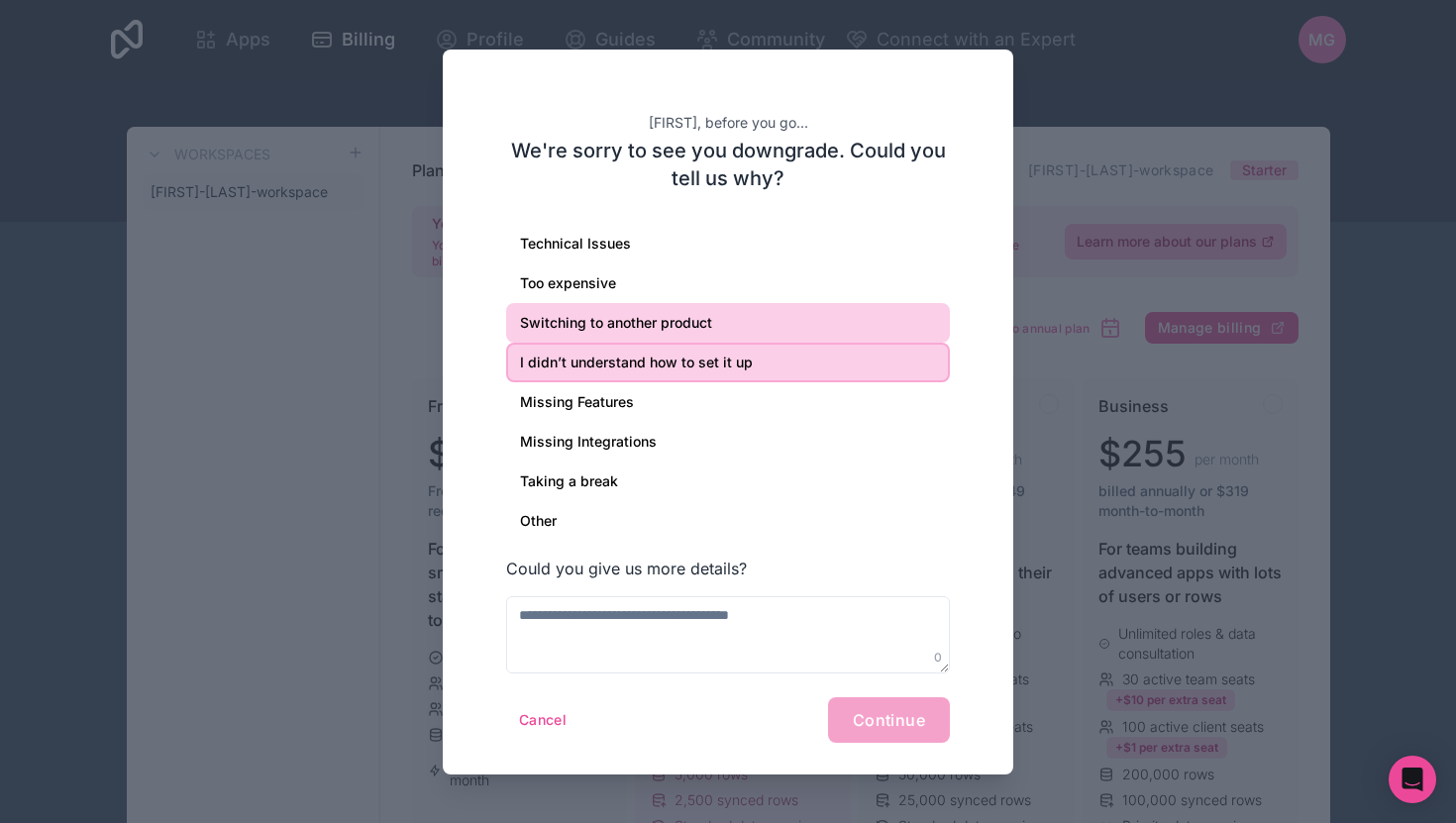 click on "Switching to another product" at bounding box center (728, 323) 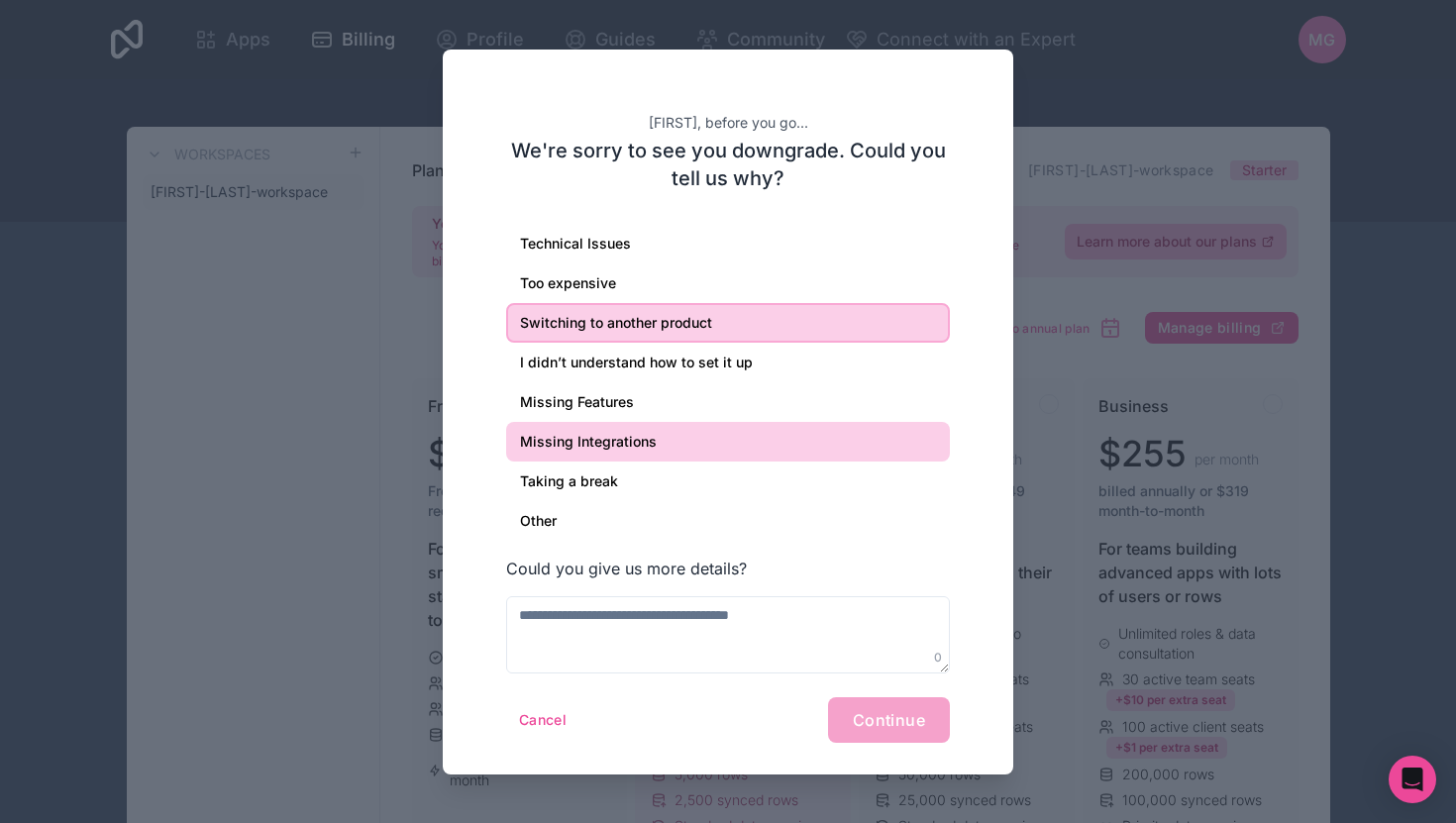 click on "Missing Integrations" at bounding box center (728, 442) 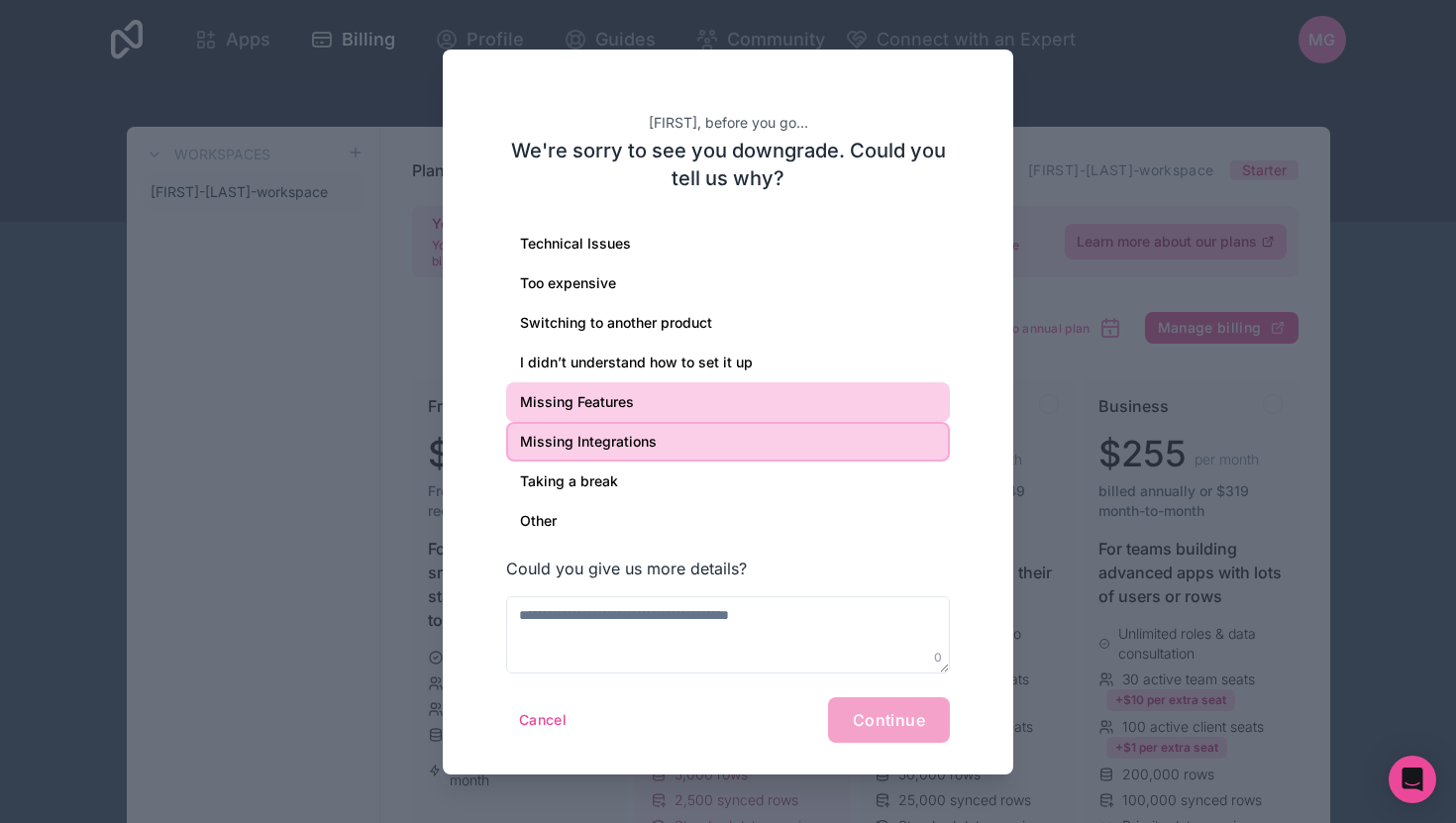 click on "Missing Features" at bounding box center (728, 402) 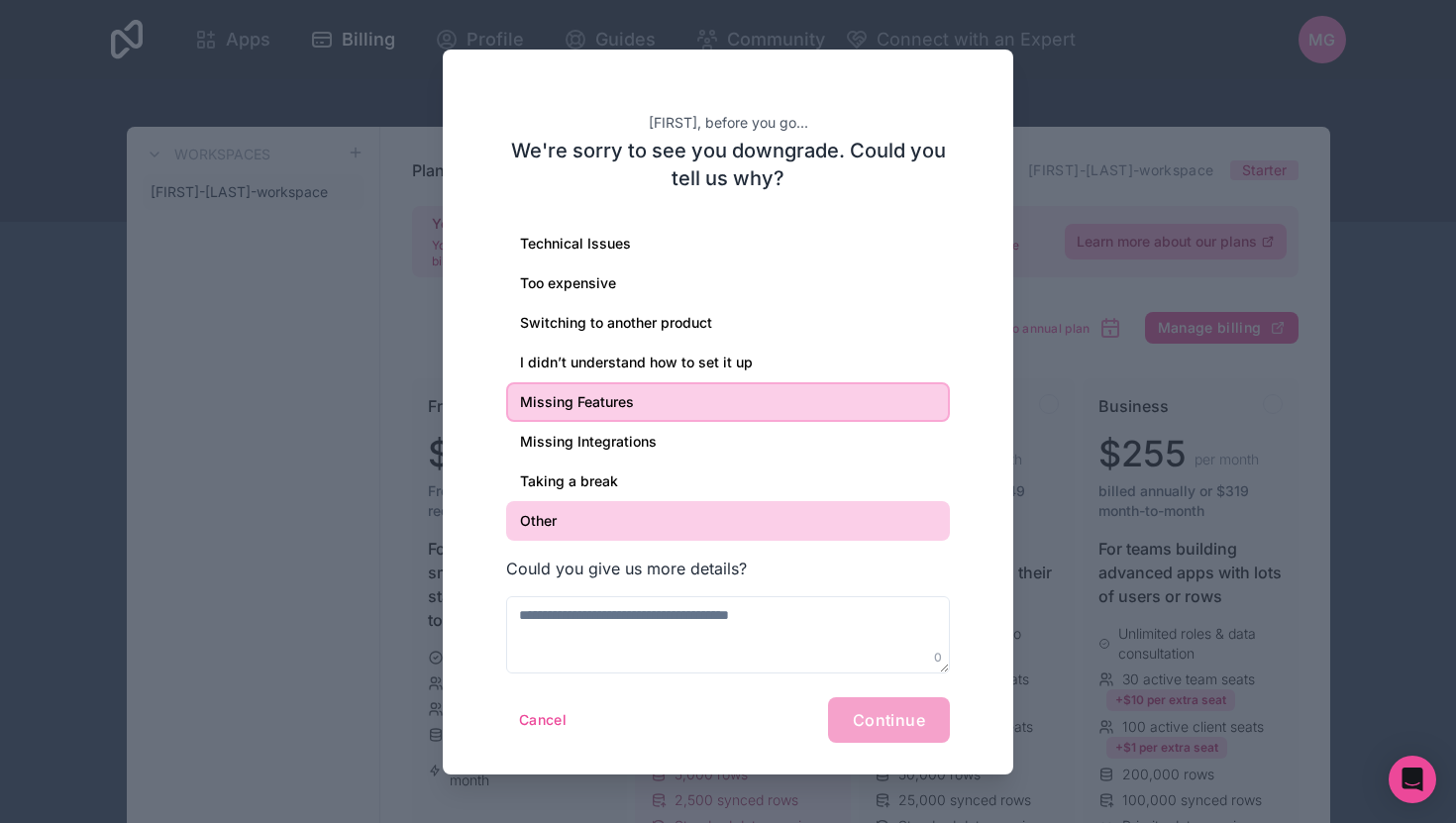 click on "Other" at bounding box center (728, 521) 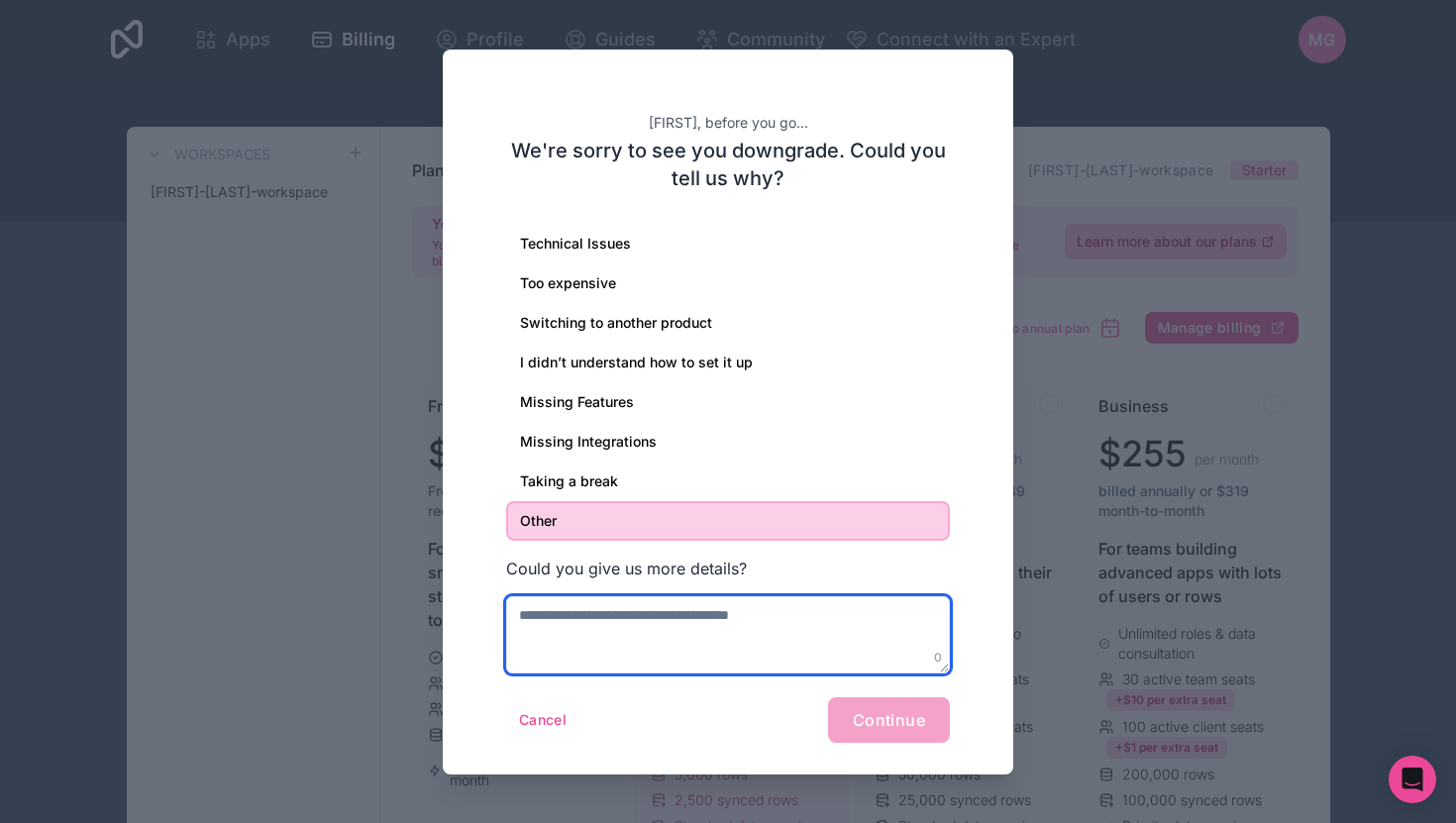click at bounding box center [728, 635] 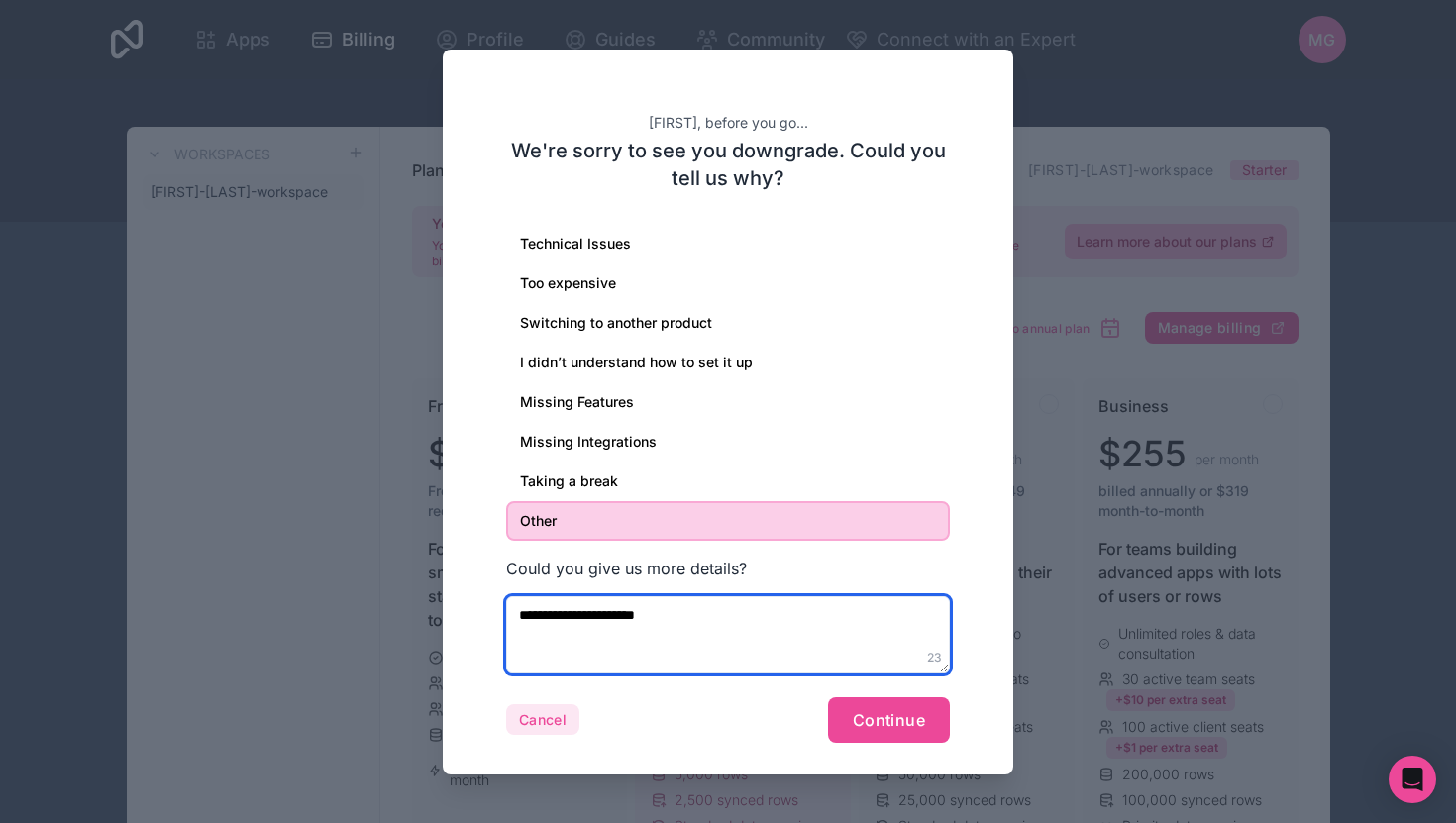 type on "**********" 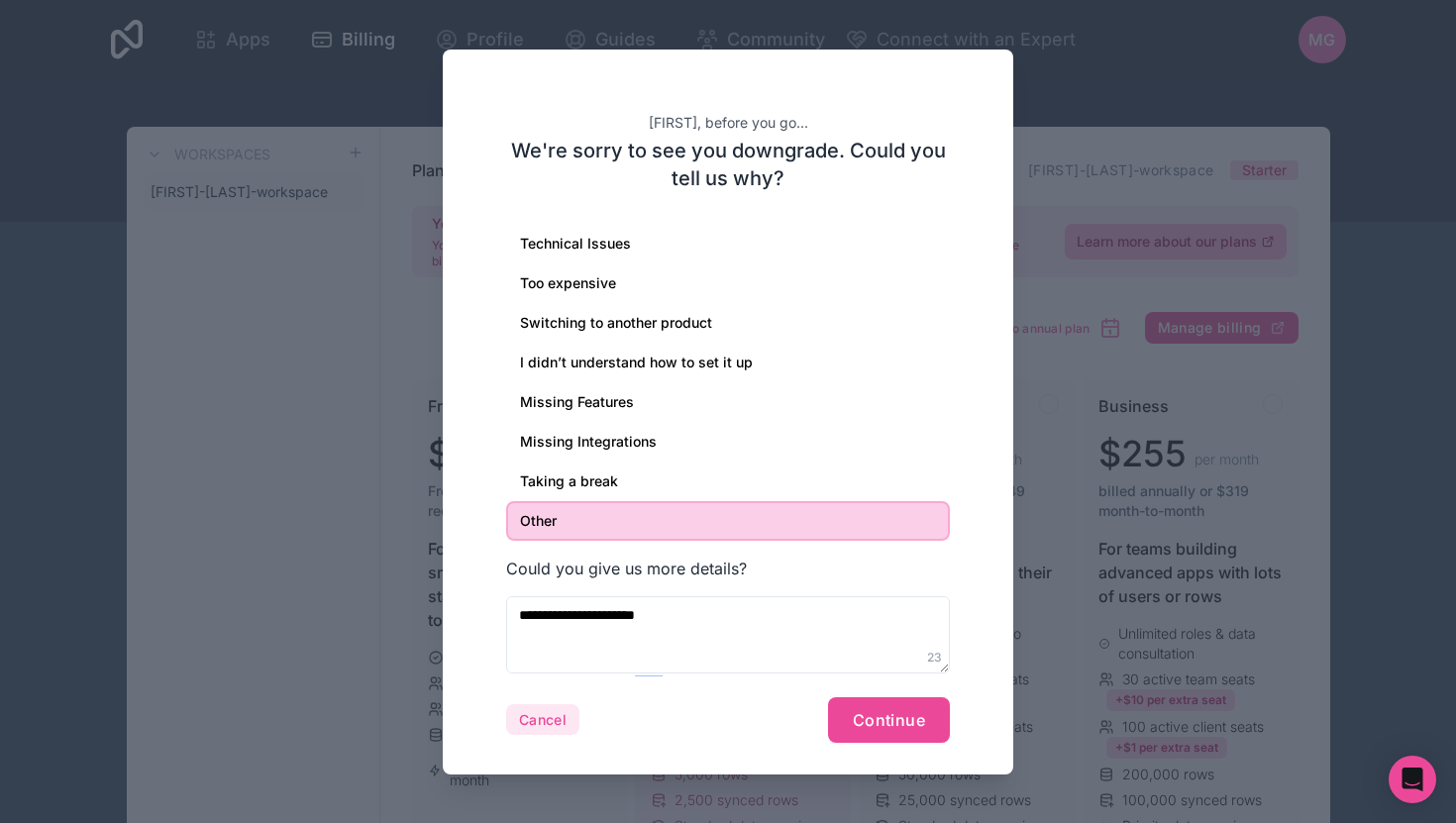 click on "Cancel" at bounding box center [543, 720] 